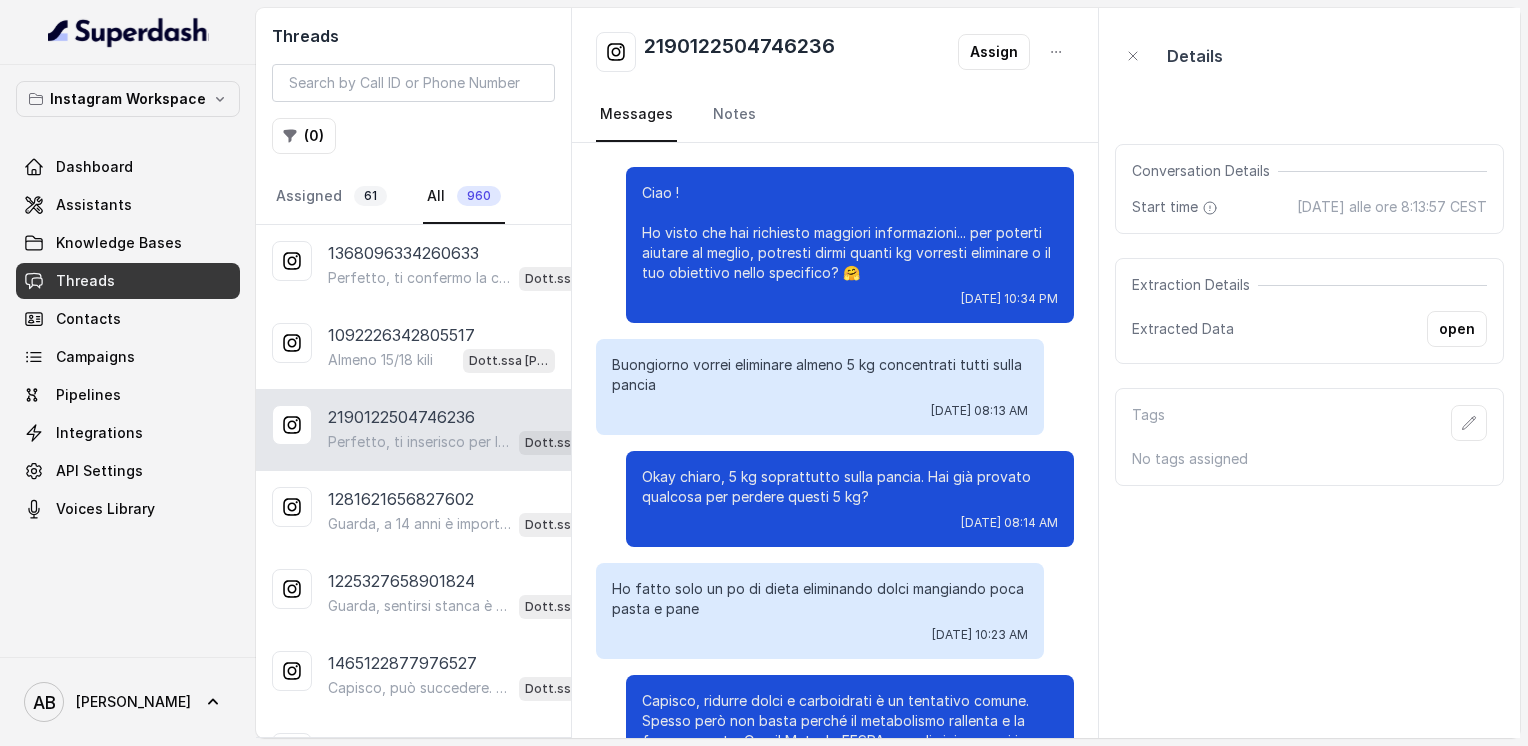 scroll, scrollTop: 0, scrollLeft: 0, axis: both 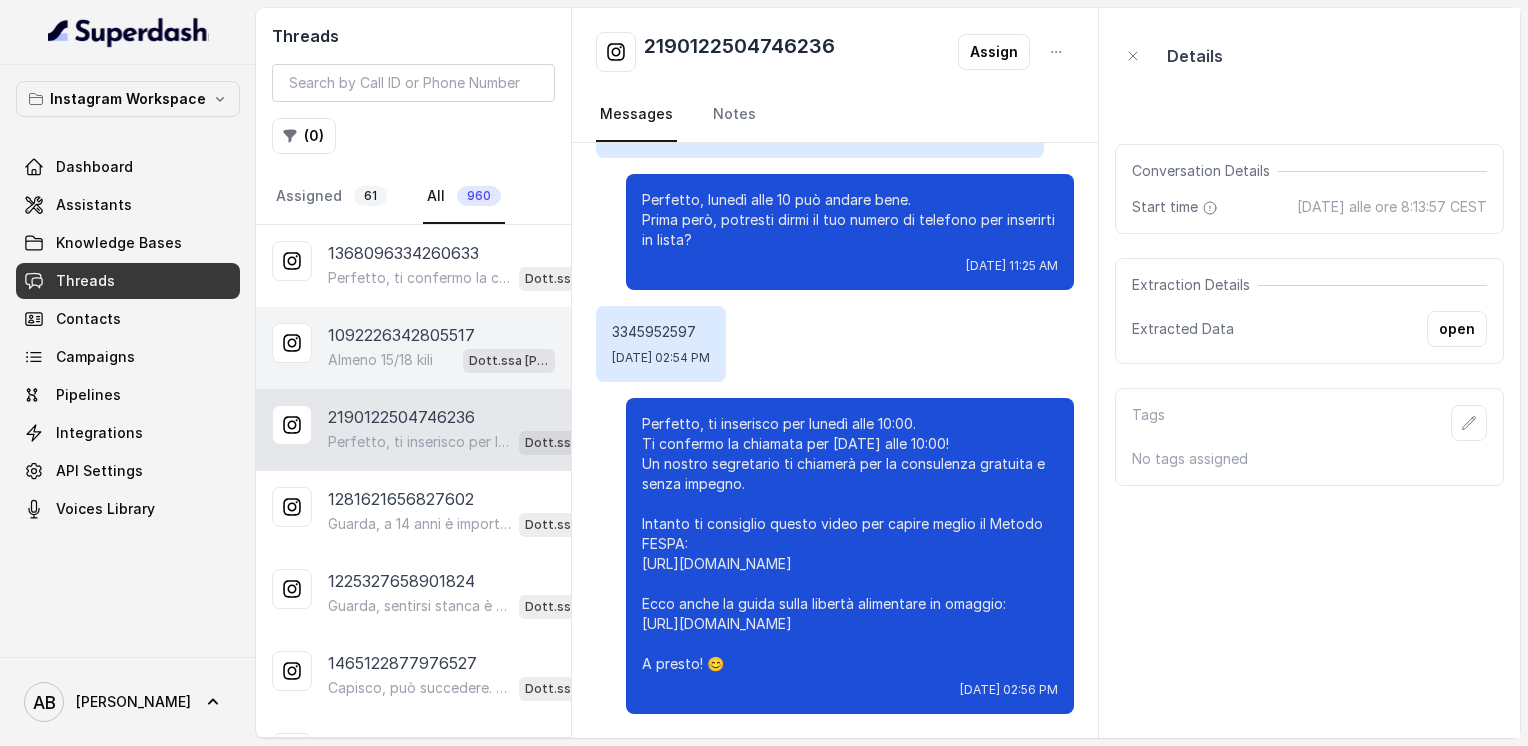 click on "1092226342805517" at bounding box center [401, 335] 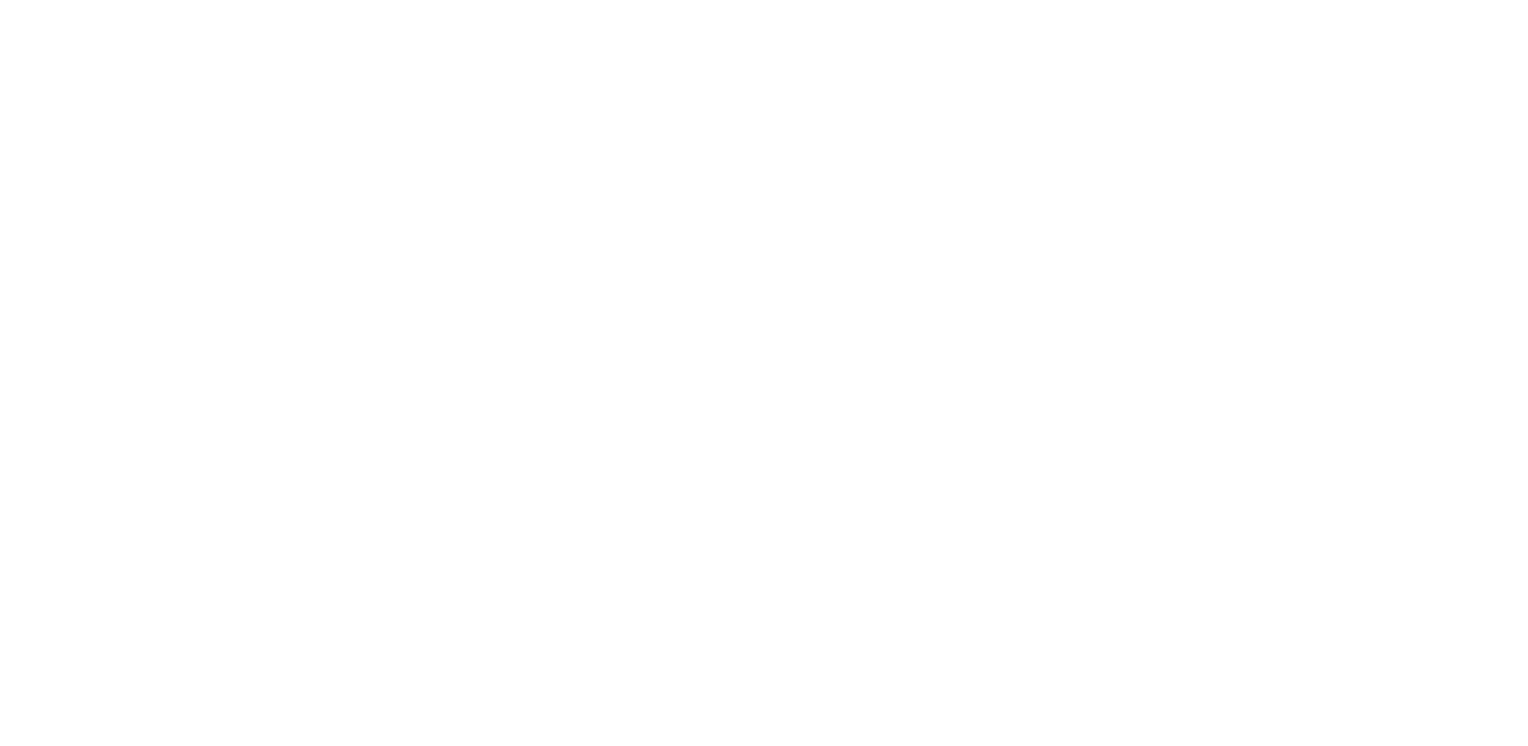 scroll, scrollTop: 0, scrollLeft: 0, axis: both 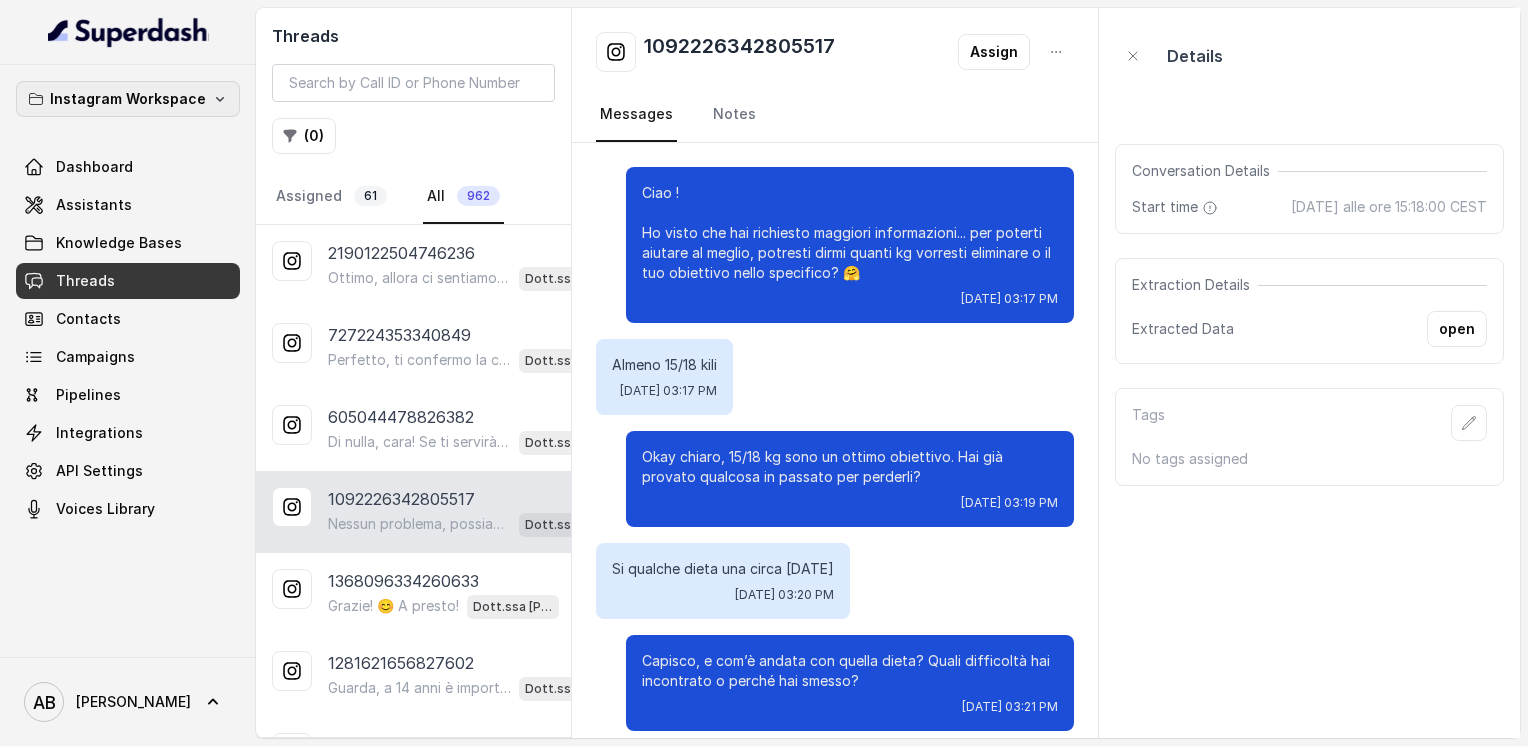 click on "Instagram Workspace" at bounding box center [128, 99] 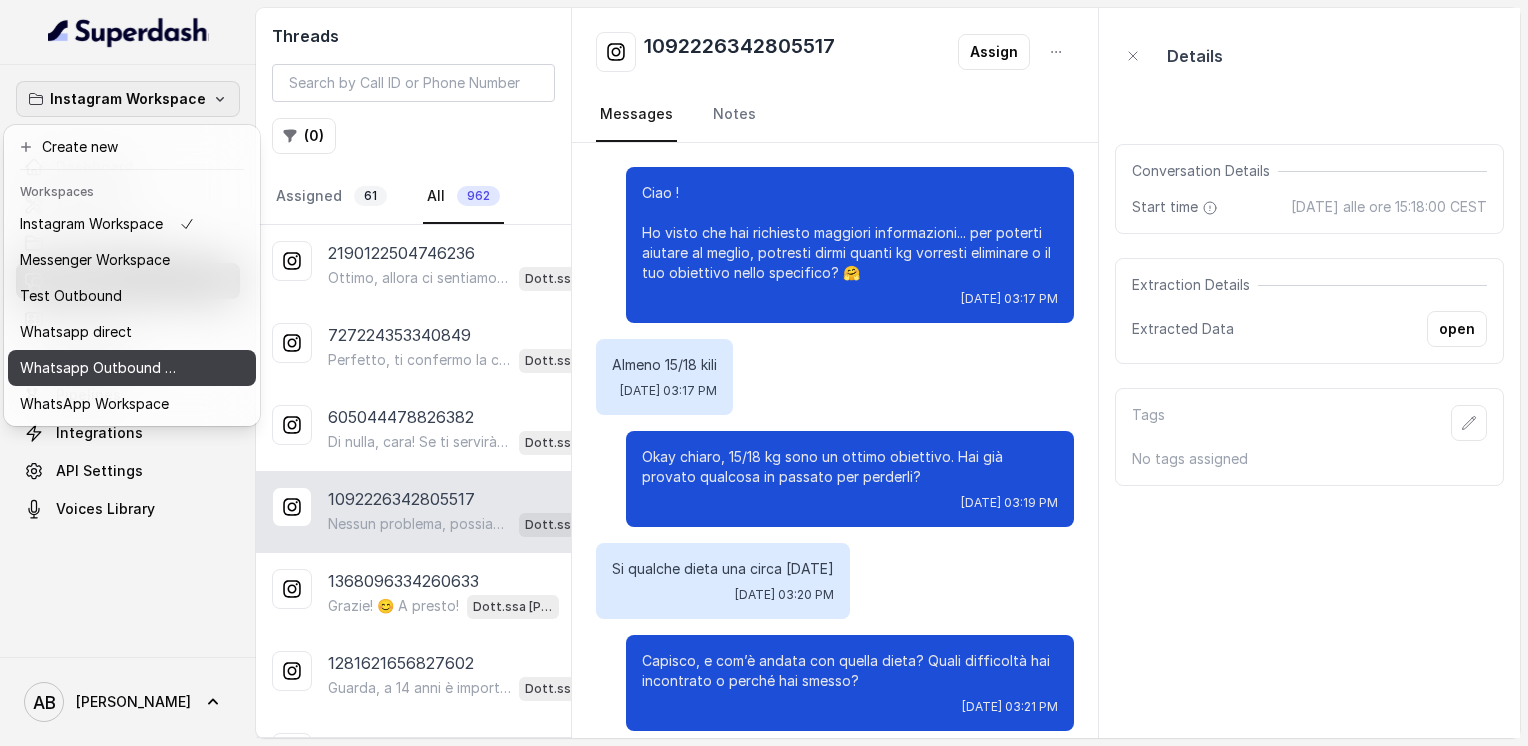 click on "Whatsapp Outbound Workspace" at bounding box center (100, 368) 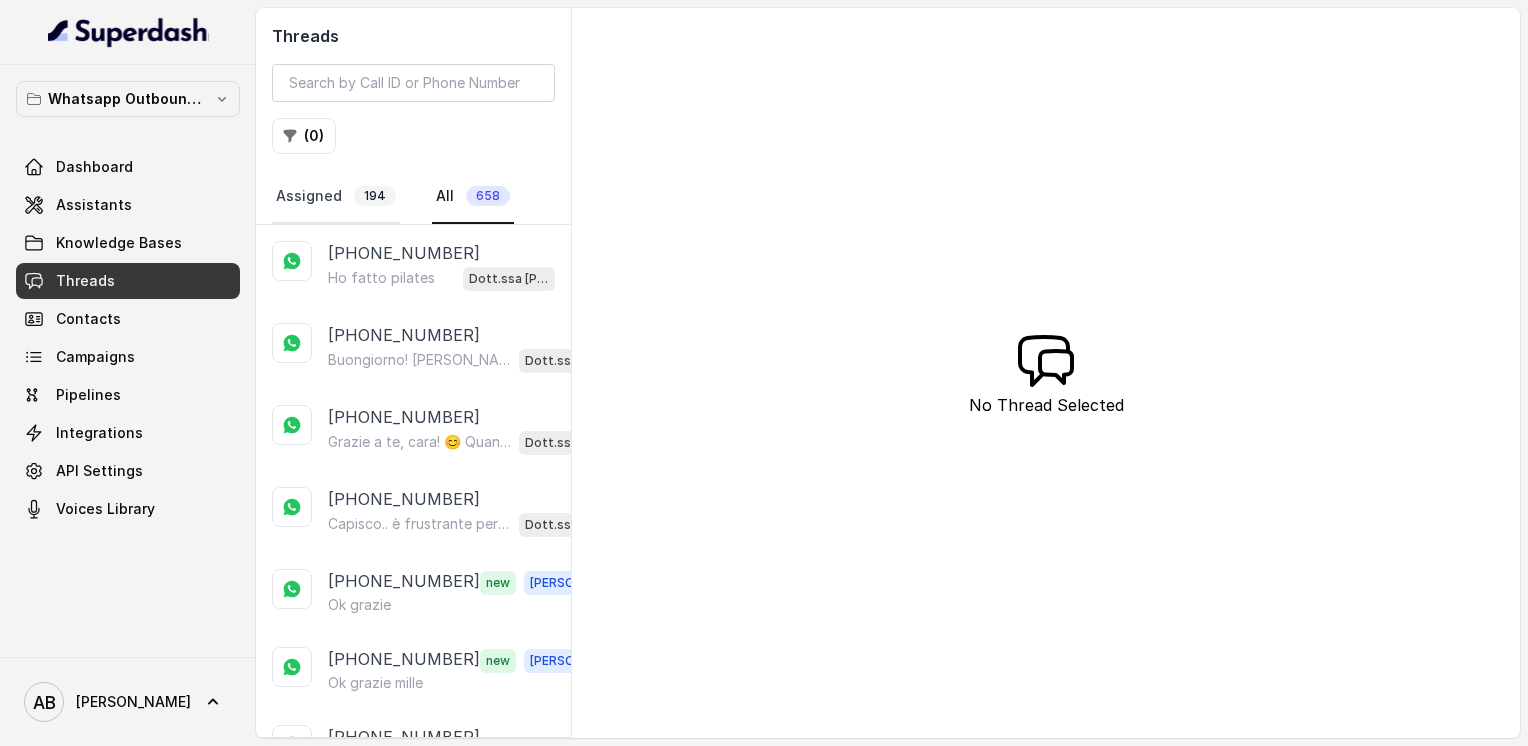 click on "Assigned 194" at bounding box center [336, 197] 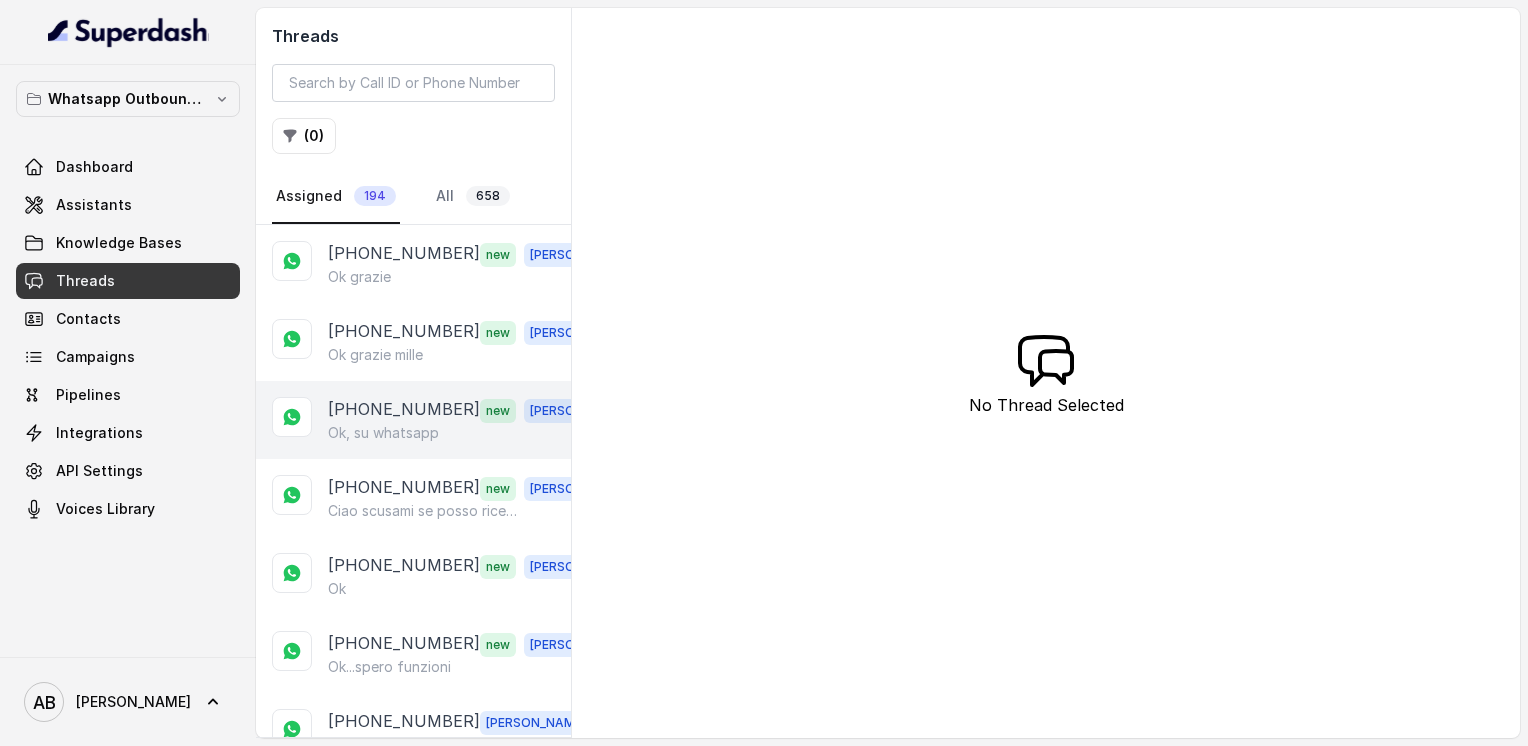 click on "[PHONE_NUMBER]" at bounding box center [404, 410] 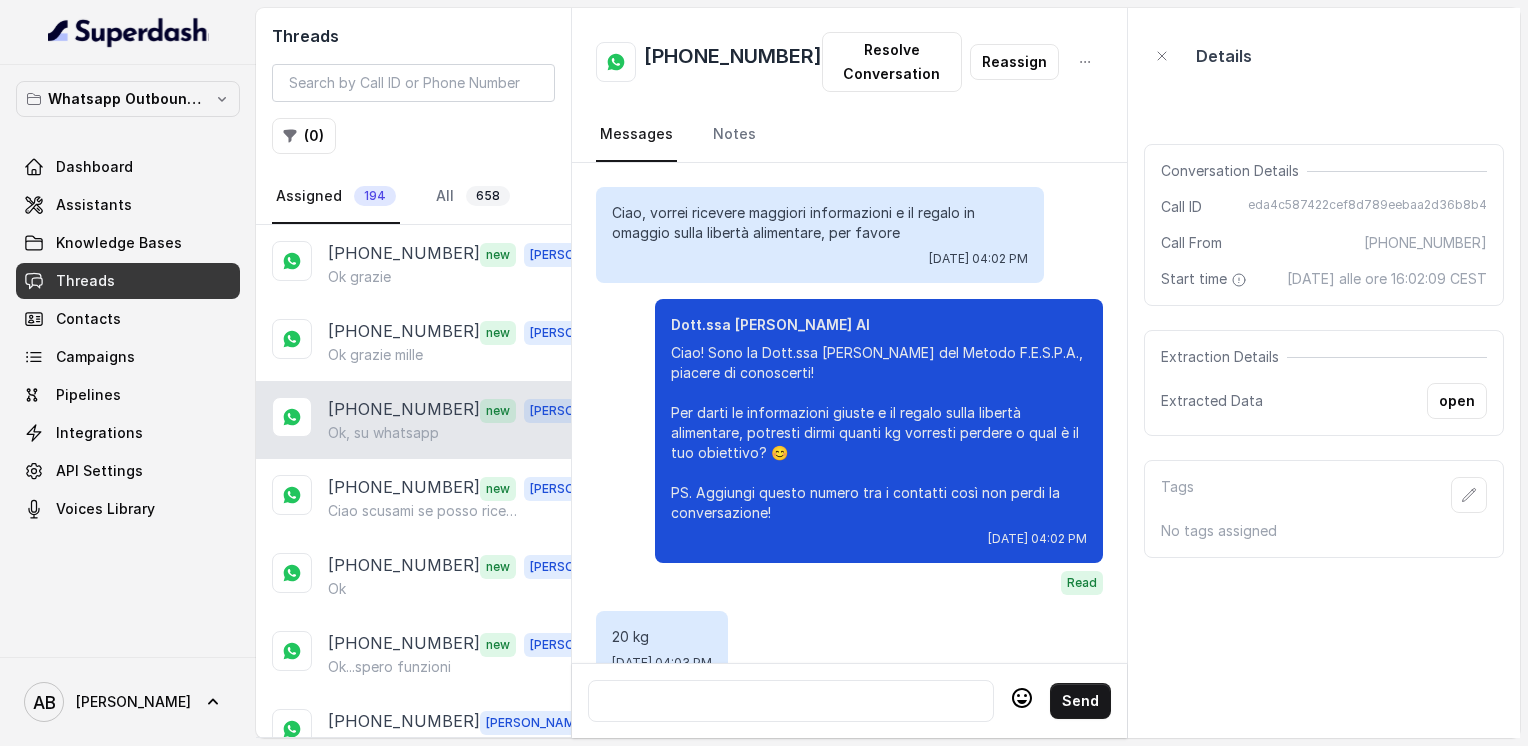 scroll, scrollTop: 2648, scrollLeft: 0, axis: vertical 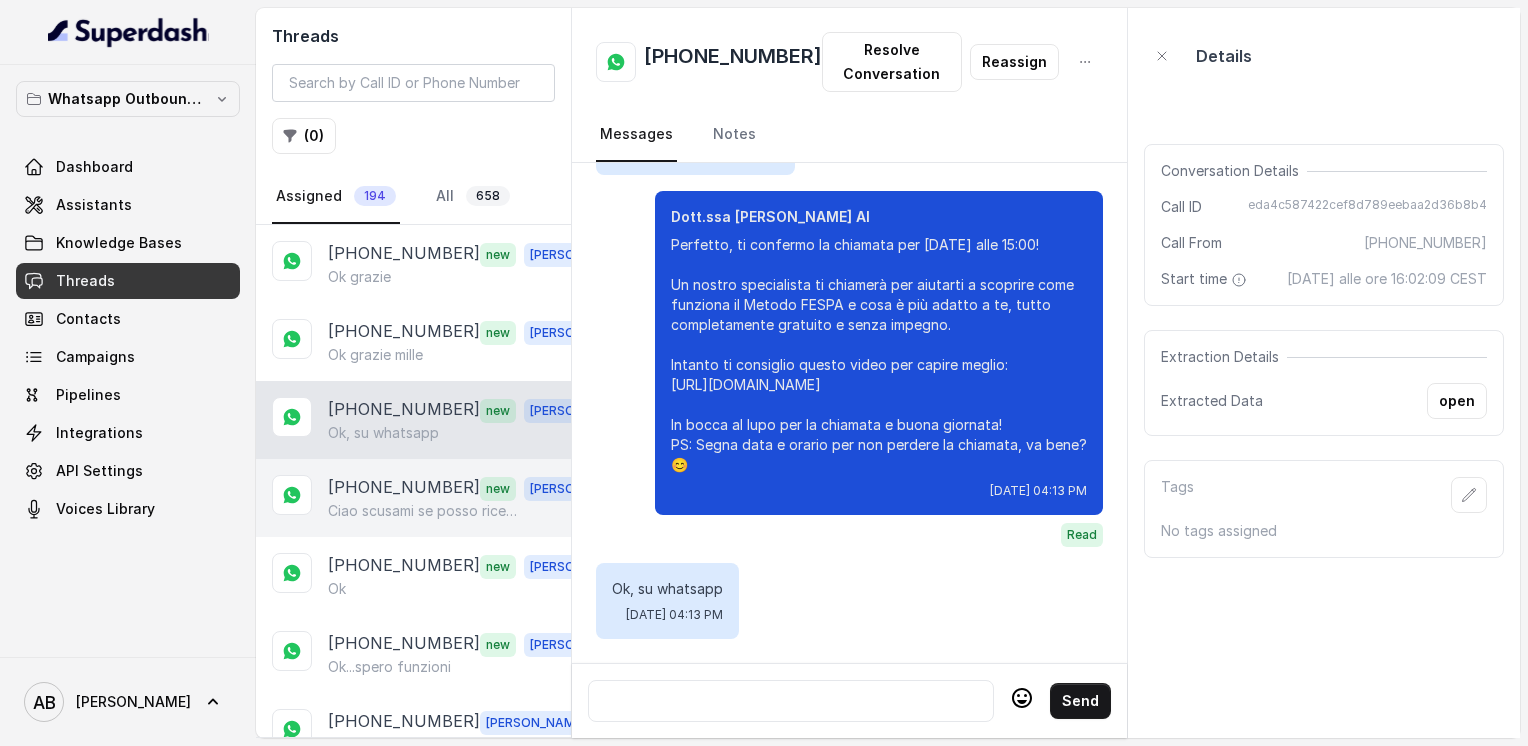 click on "[PHONE_NUMBER]" at bounding box center [404, 488] 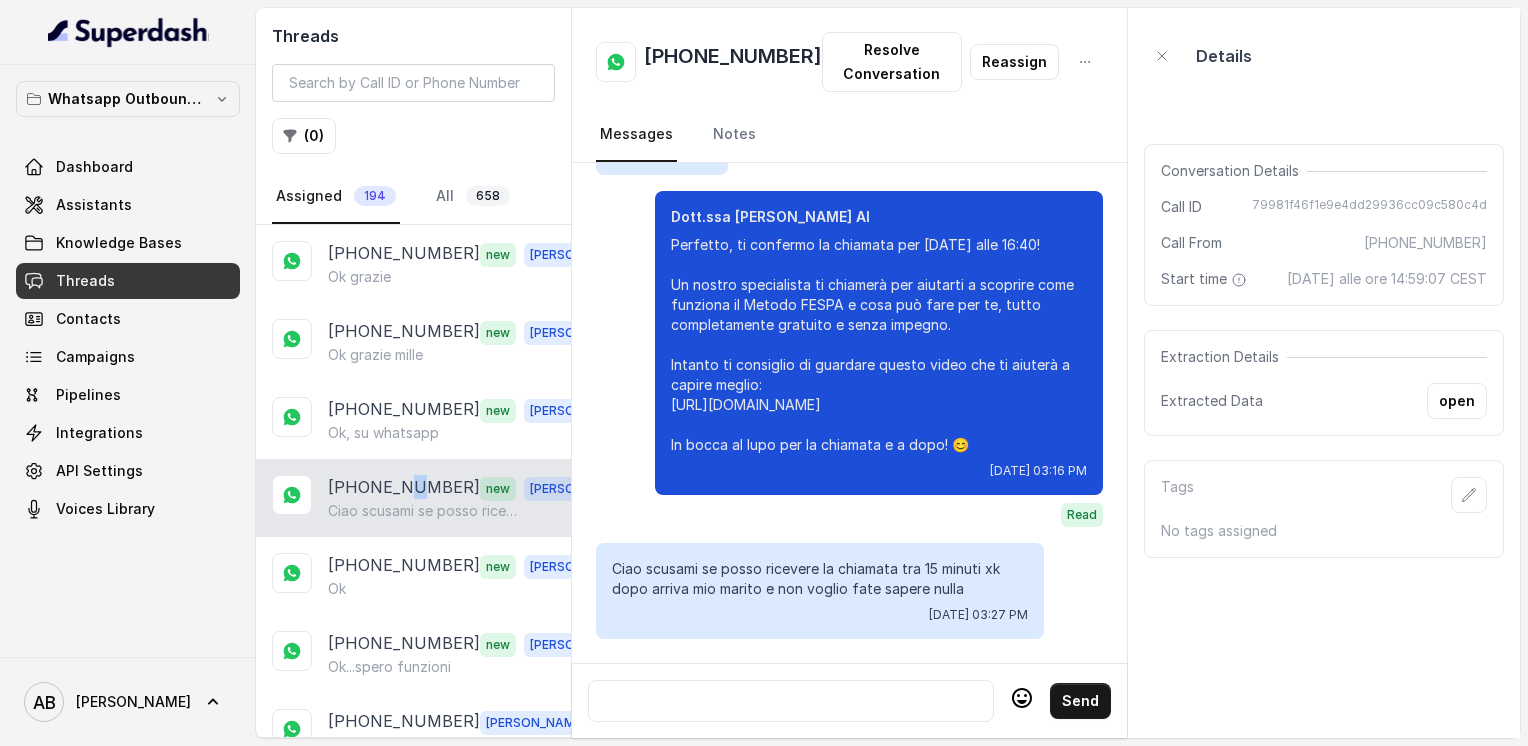 scroll, scrollTop: 2996, scrollLeft: 0, axis: vertical 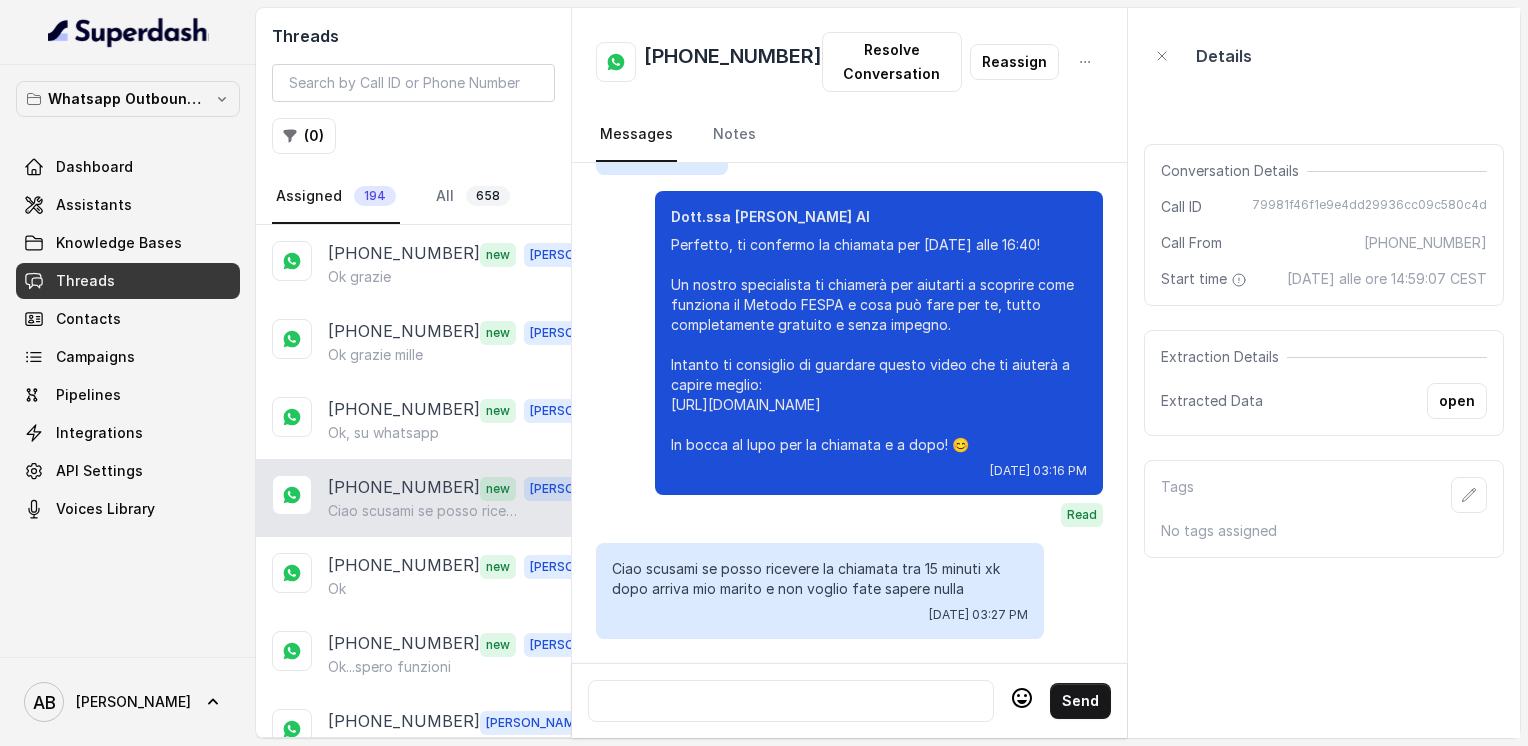 click on "[PHONE_NUMBER]" at bounding box center (733, 62) 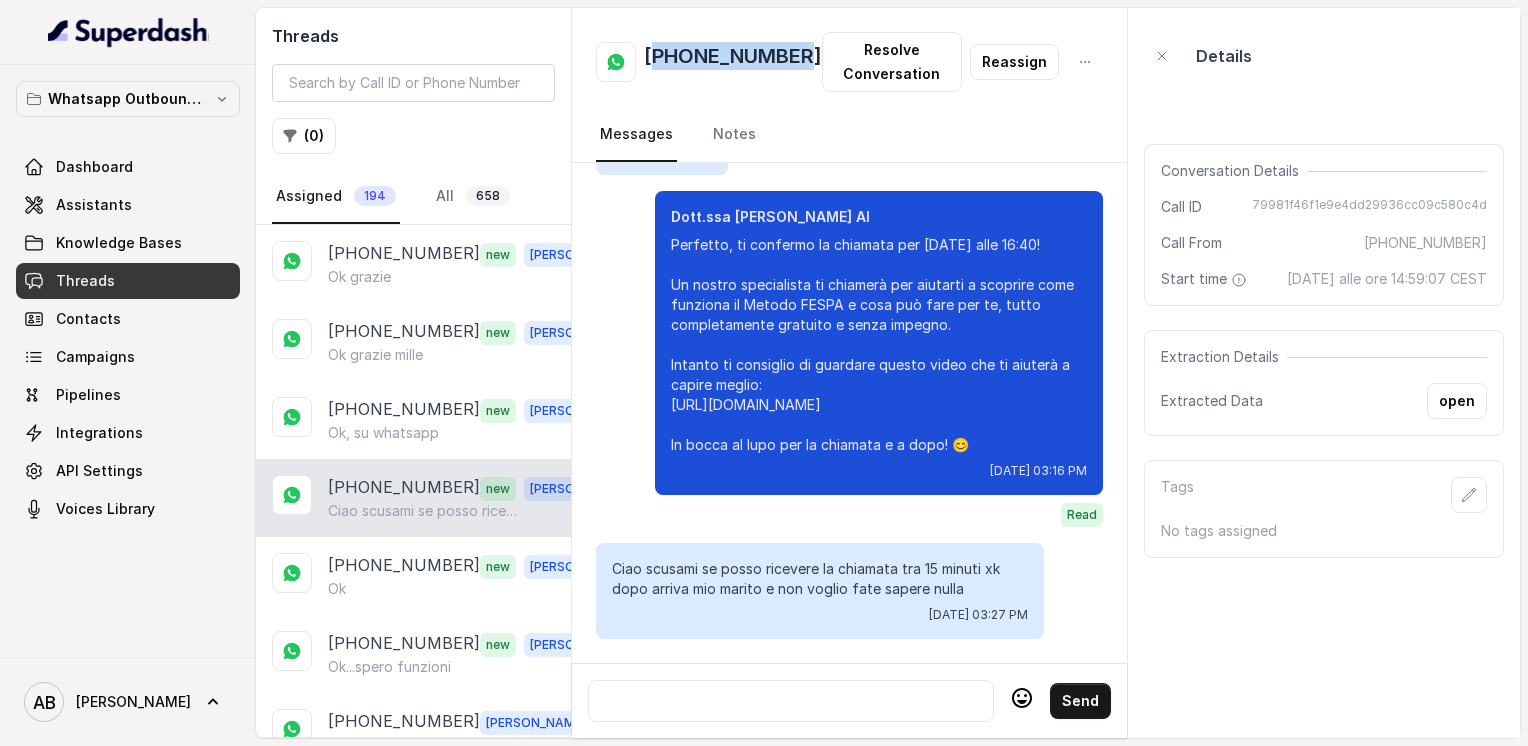 click on "[PHONE_NUMBER]" at bounding box center [733, 62] 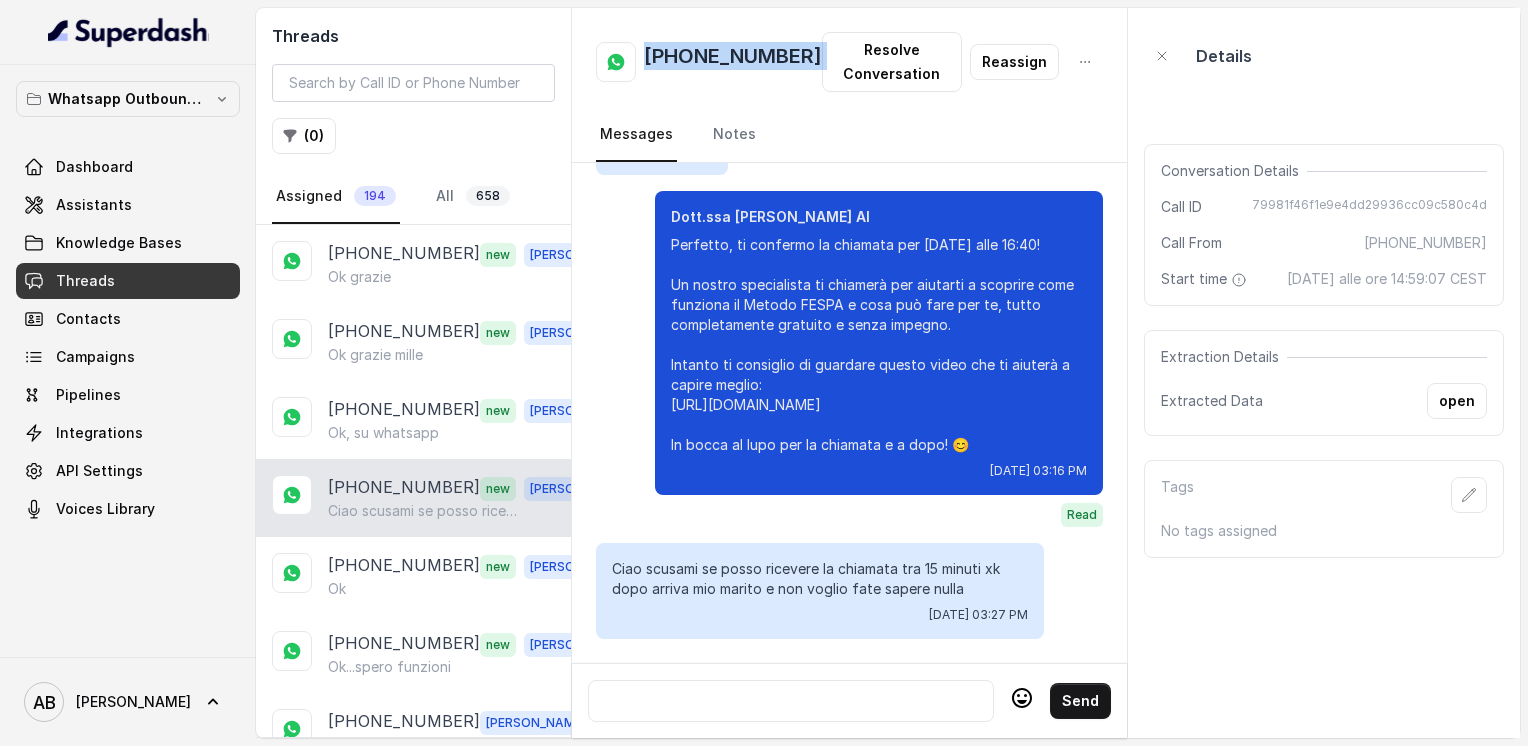 click on "[PHONE_NUMBER]" at bounding box center (733, 62) 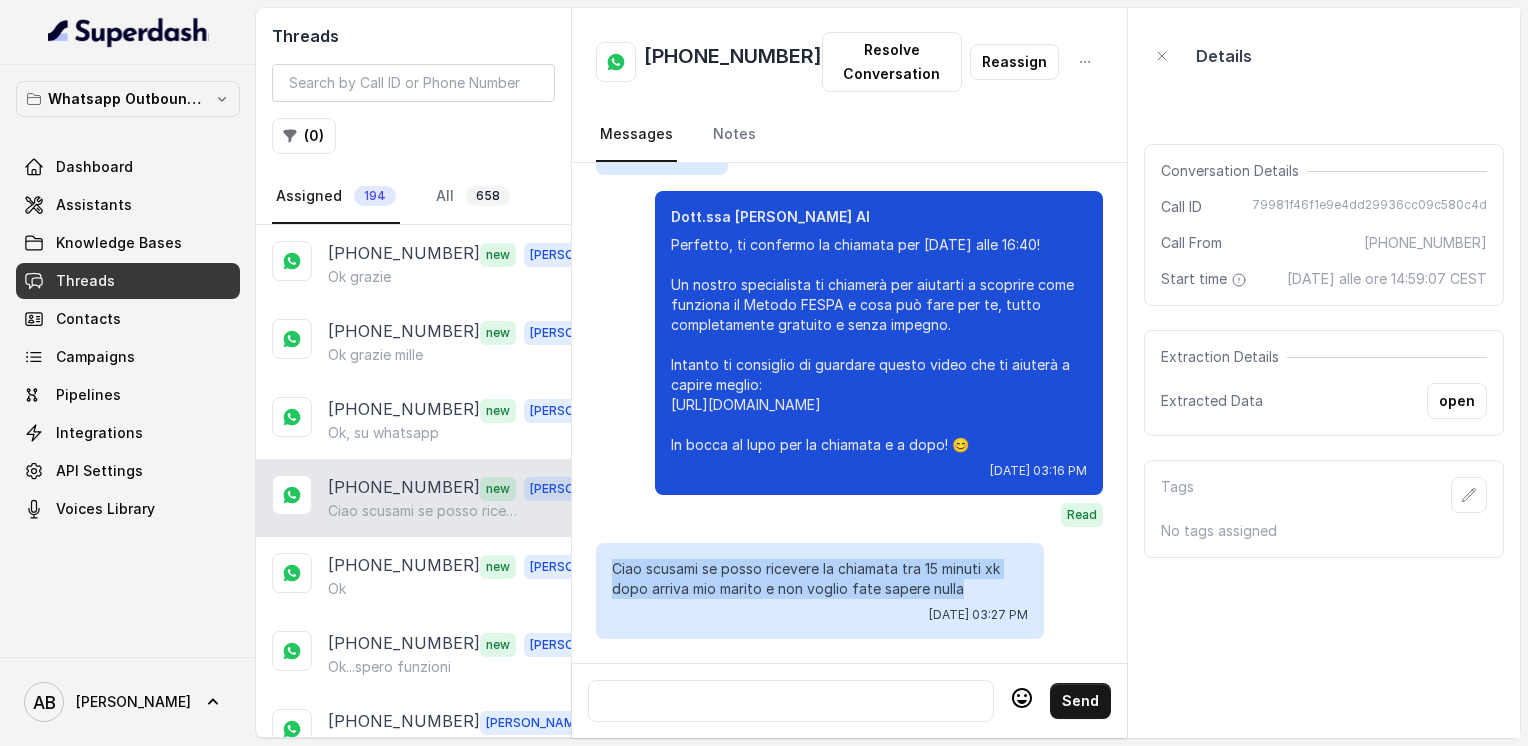 drag, startPoint x: 612, startPoint y: 549, endPoint x: 982, endPoint y: 572, distance: 370.71417 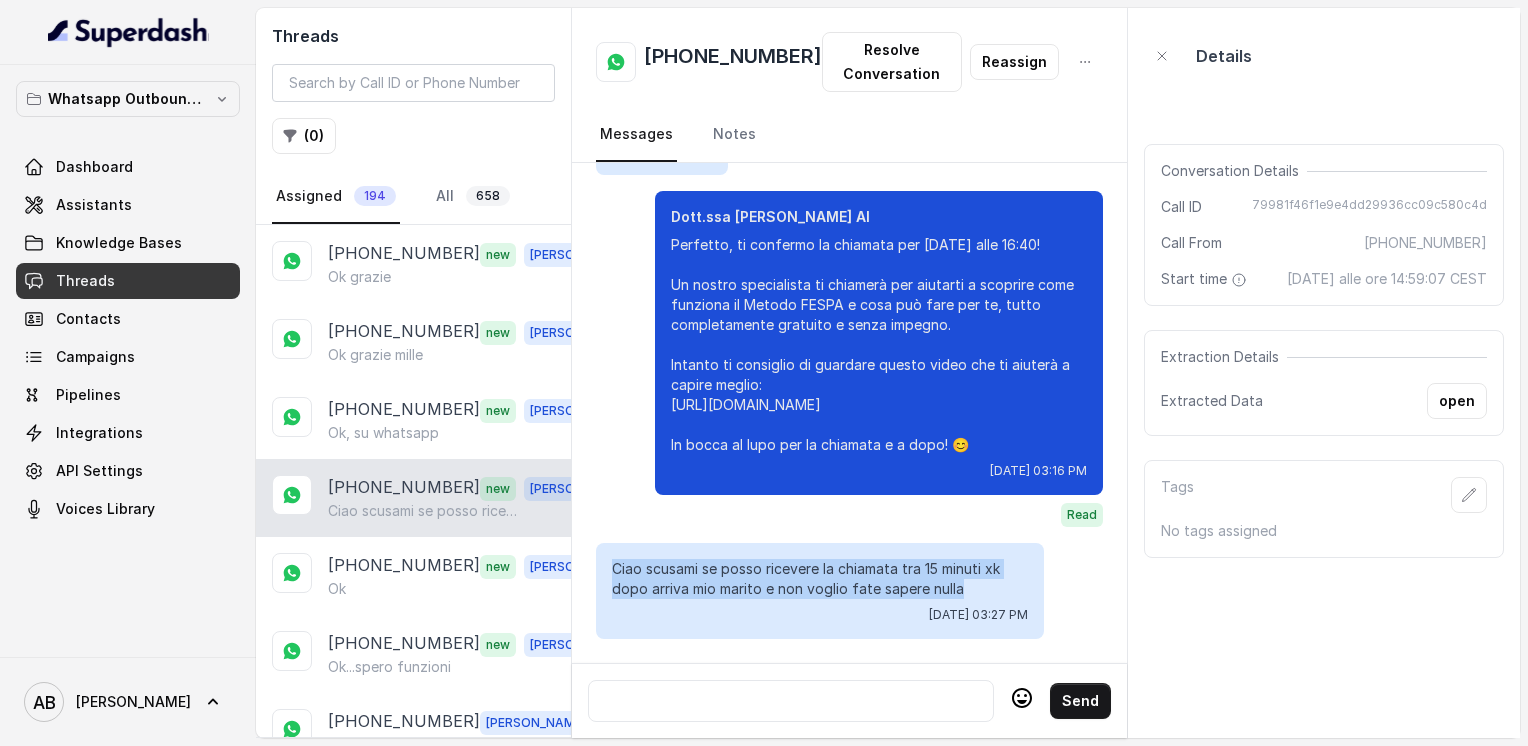 copy on "Ciao scusami se posso ricevere la chiamata tra 15 minuti xk dopo arriva mio marito e non voglio fate sapere nulla" 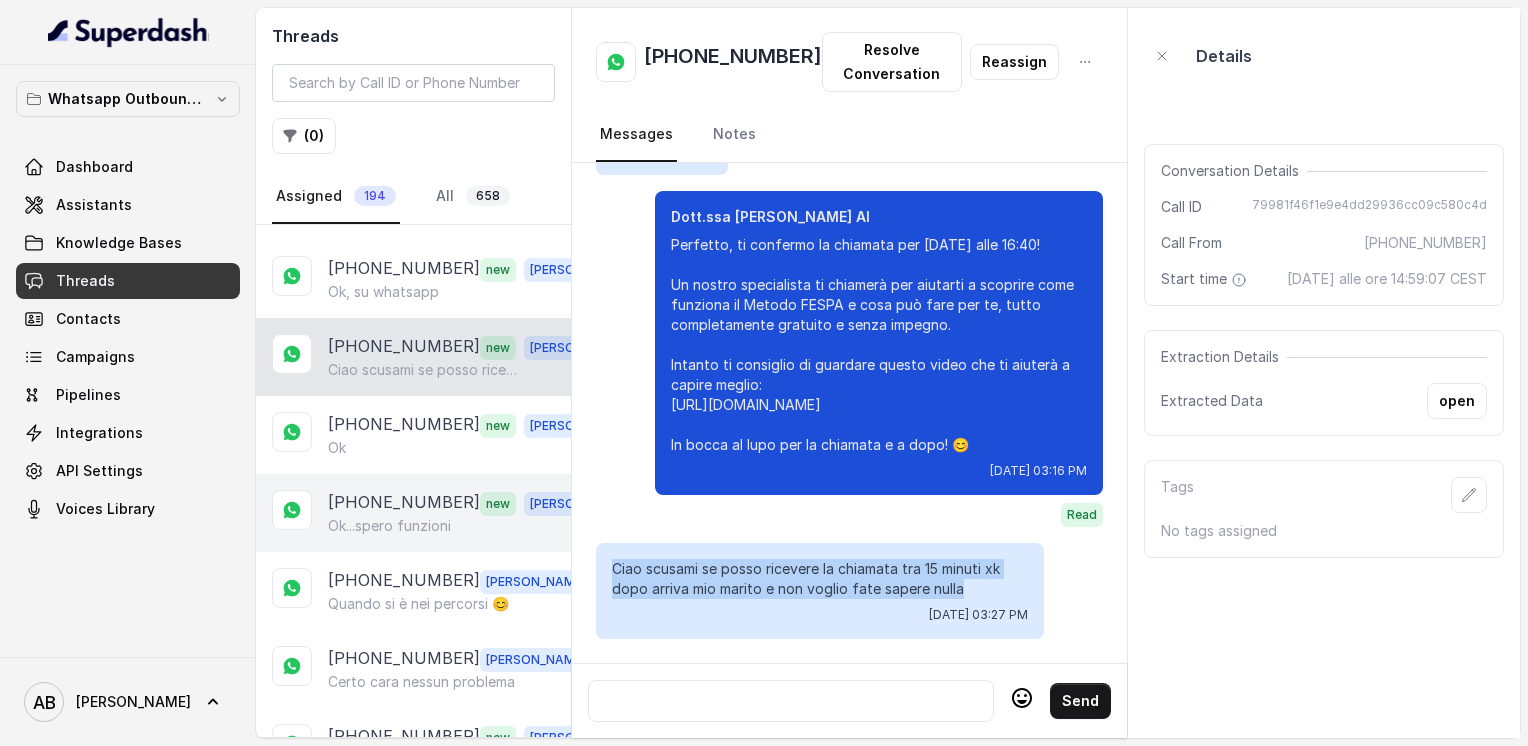 scroll, scrollTop: 200, scrollLeft: 0, axis: vertical 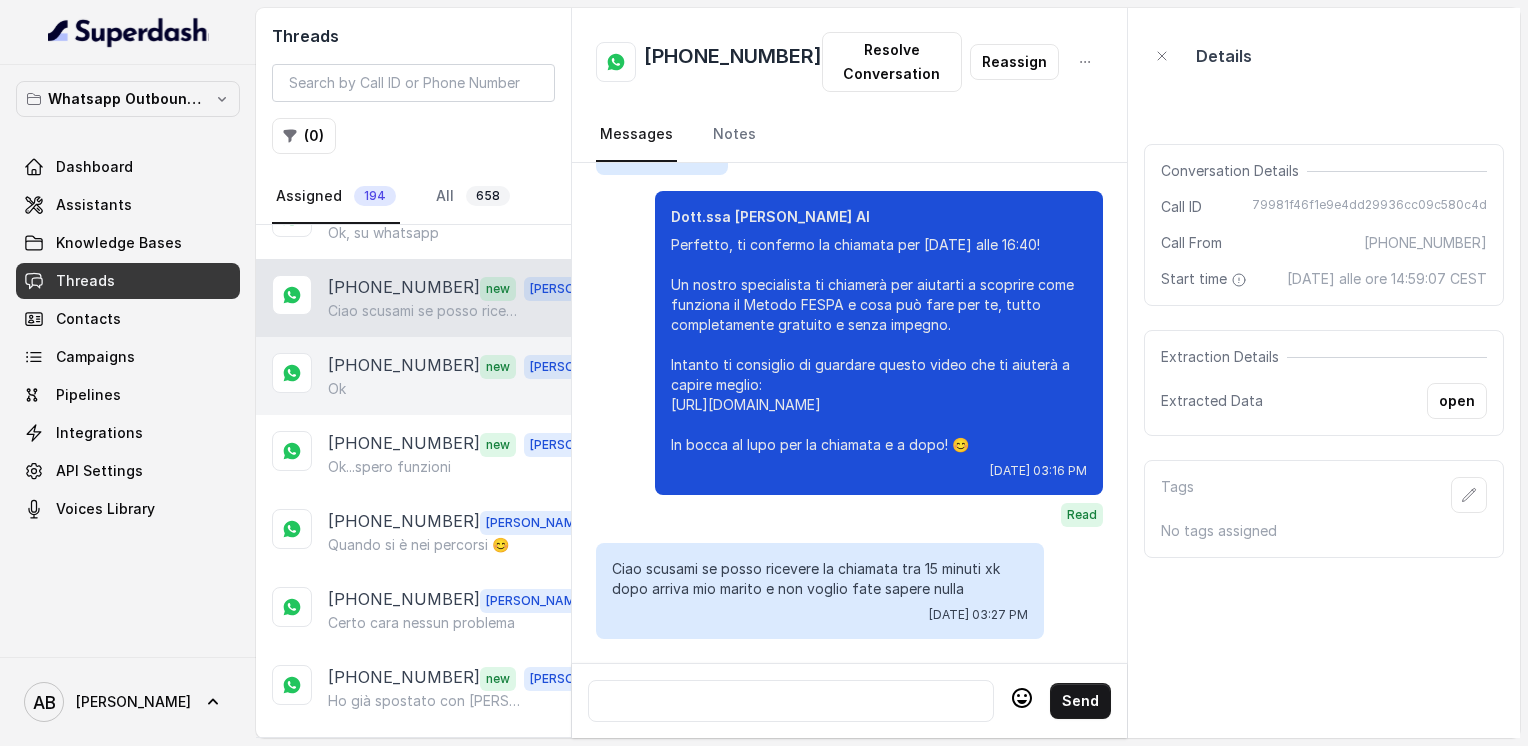 click on "[PHONE_NUMBER]   new [PERSON_NAME]" at bounding box center (413, 376) 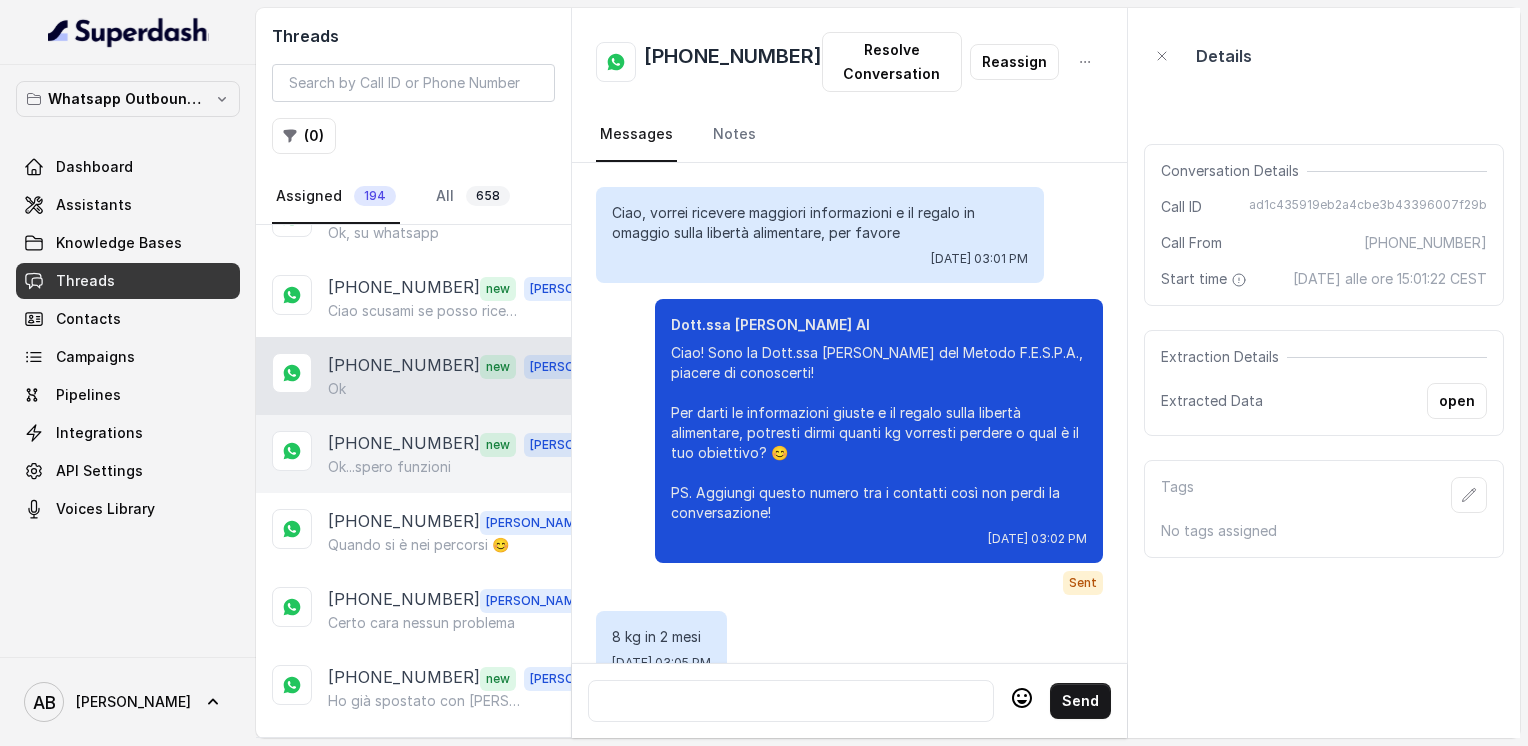 scroll, scrollTop: 2000, scrollLeft: 0, axis: vertical 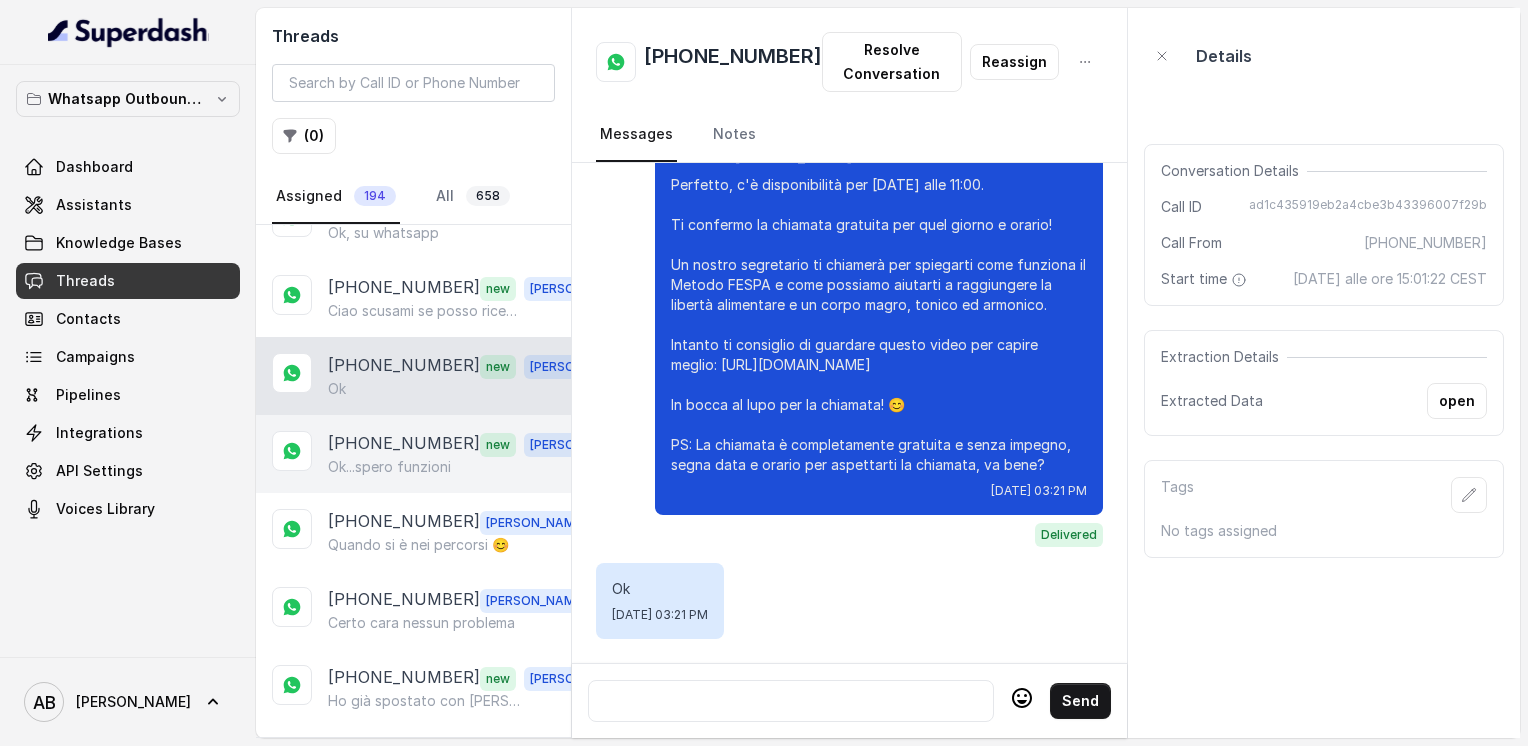 click on "Ok...spero funzioni" at bounding box center (389, 467) 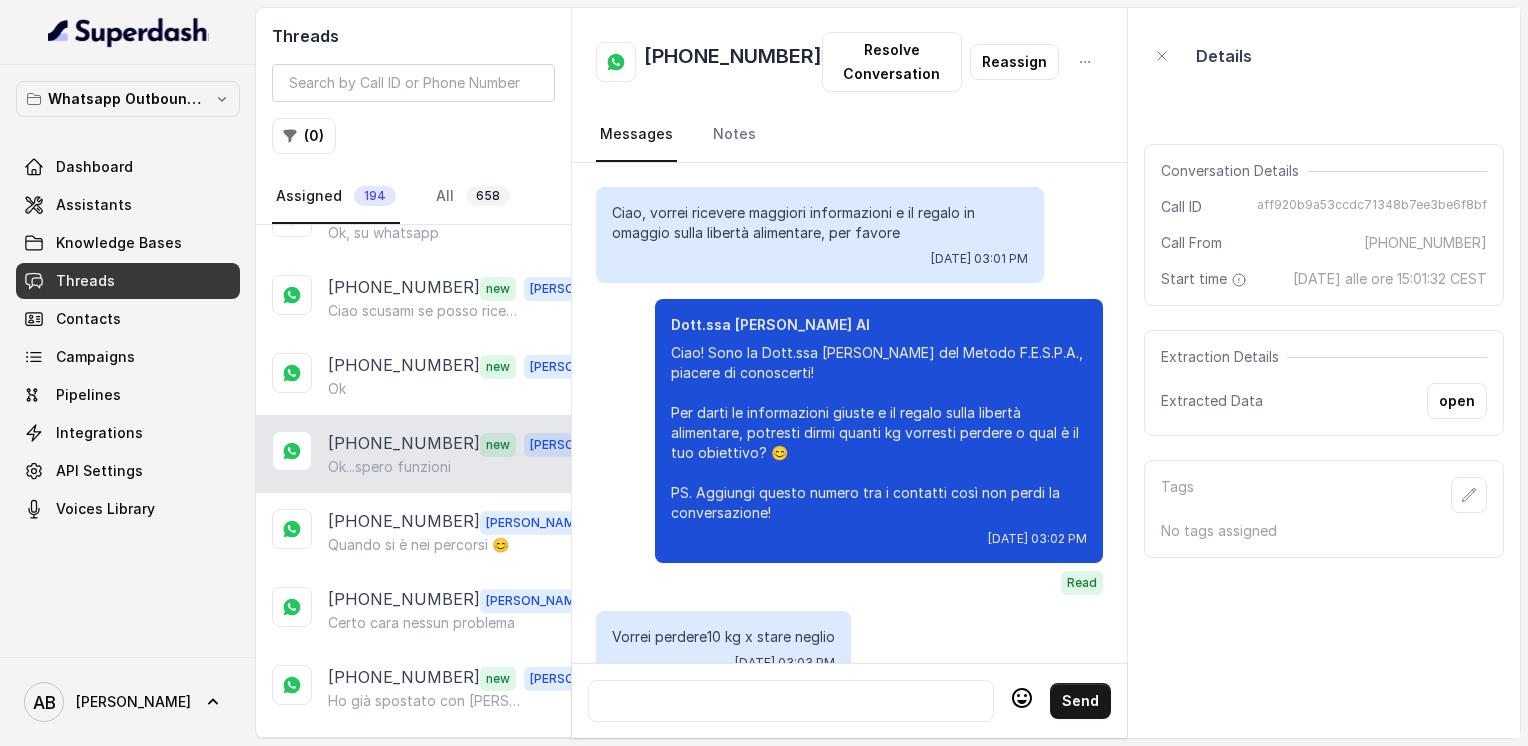scroll, scrollTop: 1972, scrollLeft: 0, axis: vertical 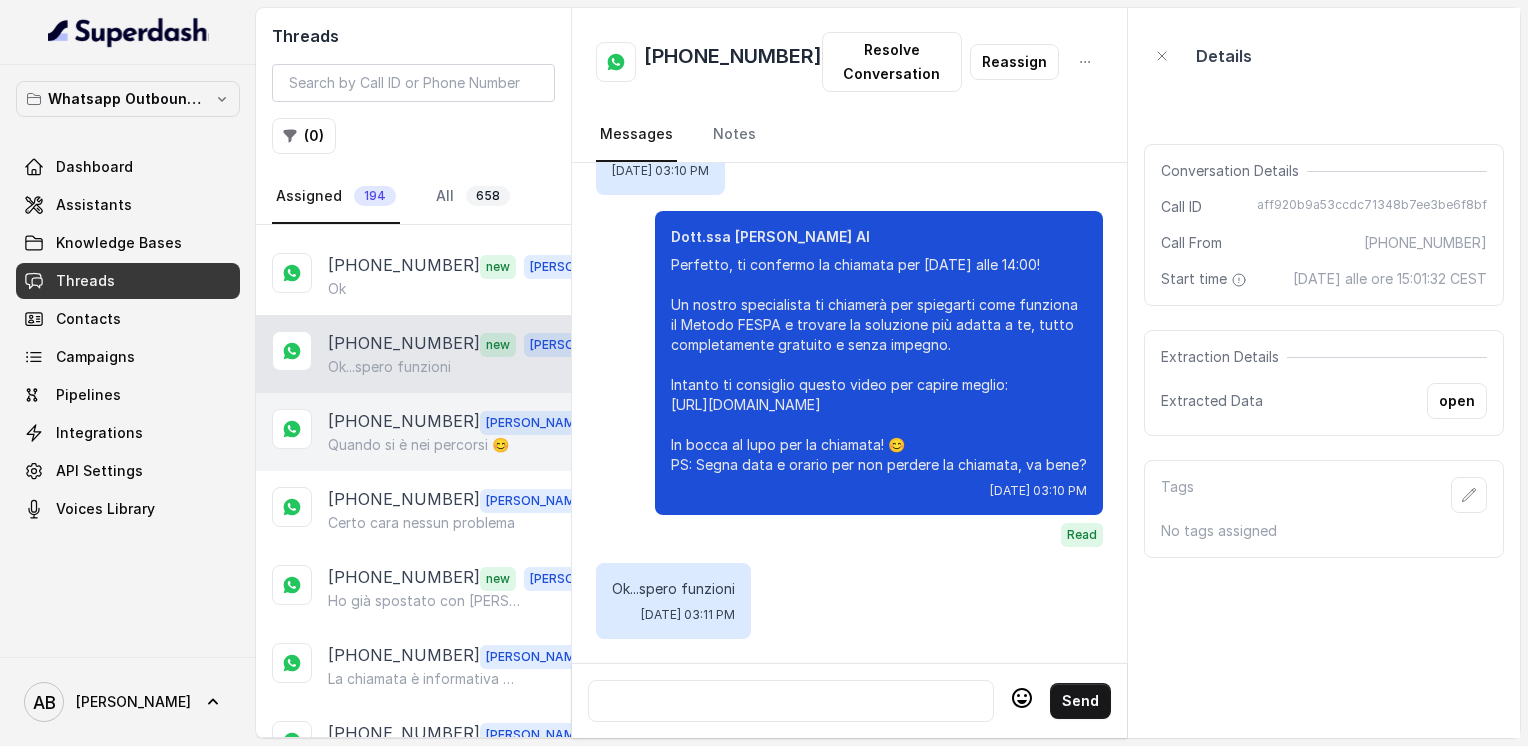 click on "Quando si è nei percorsi 😊" at bounding box center (418, 445) 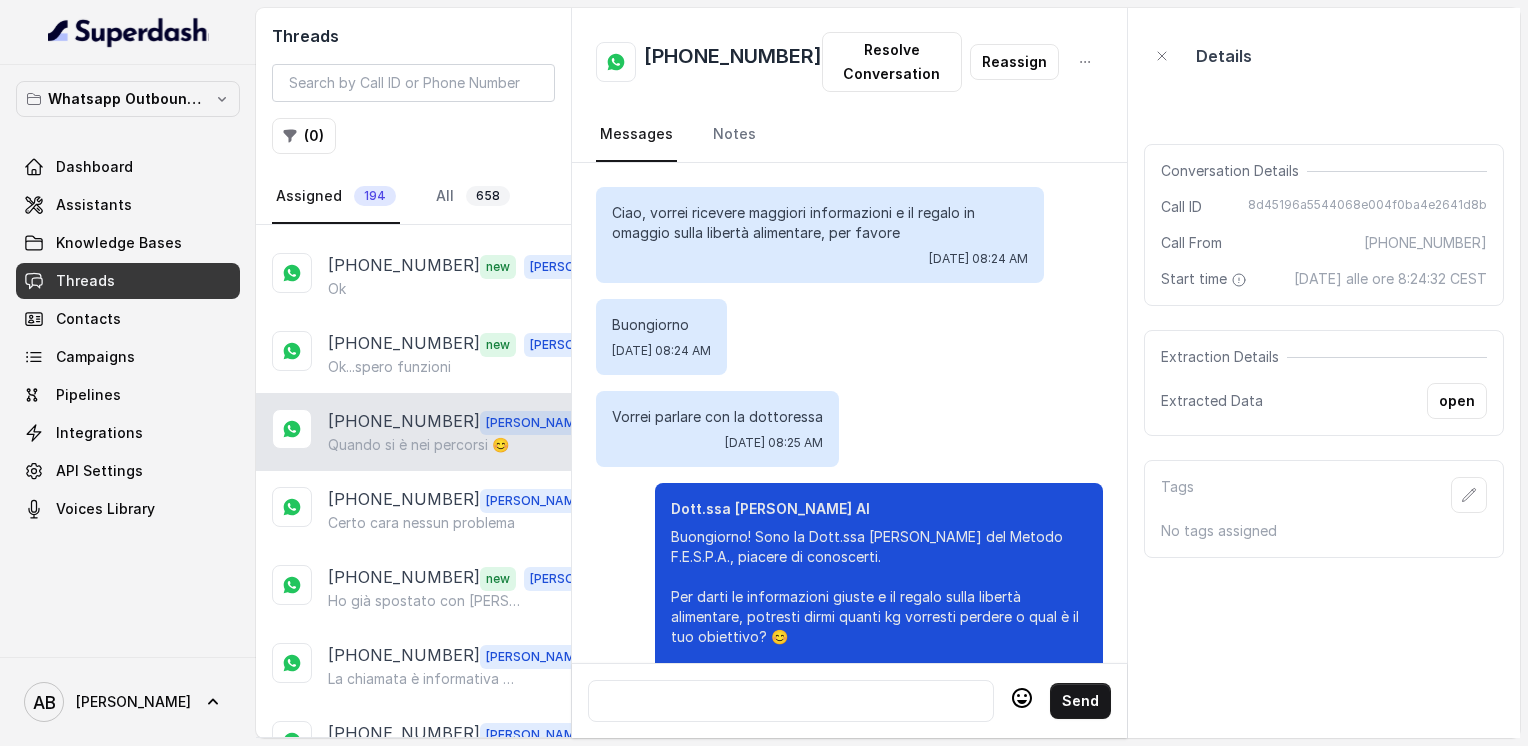 scroll, scrollTop: 5986, scrollLeft: 0, axis: vertical 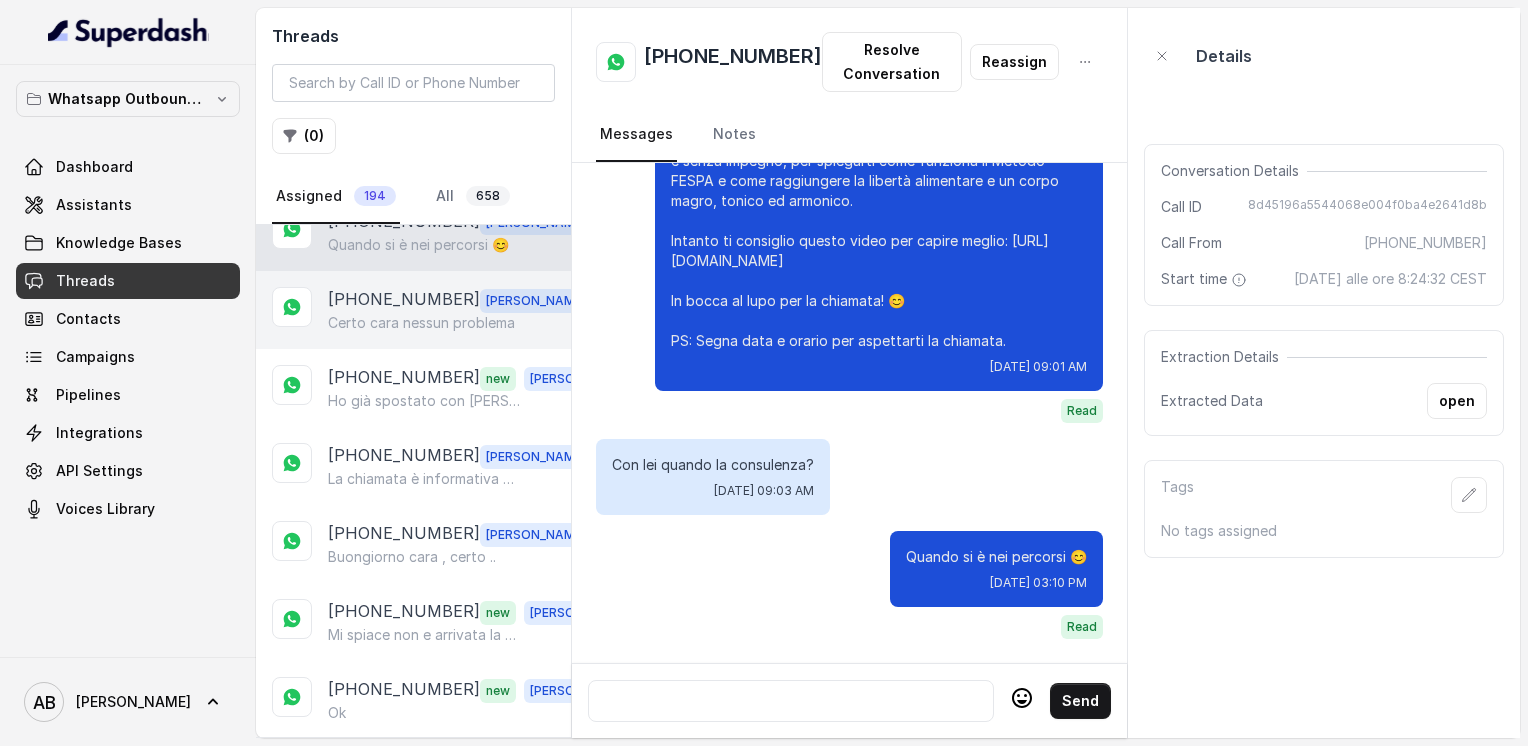 click on "Certo cara nessun problema" at bounding box center (421, 323) 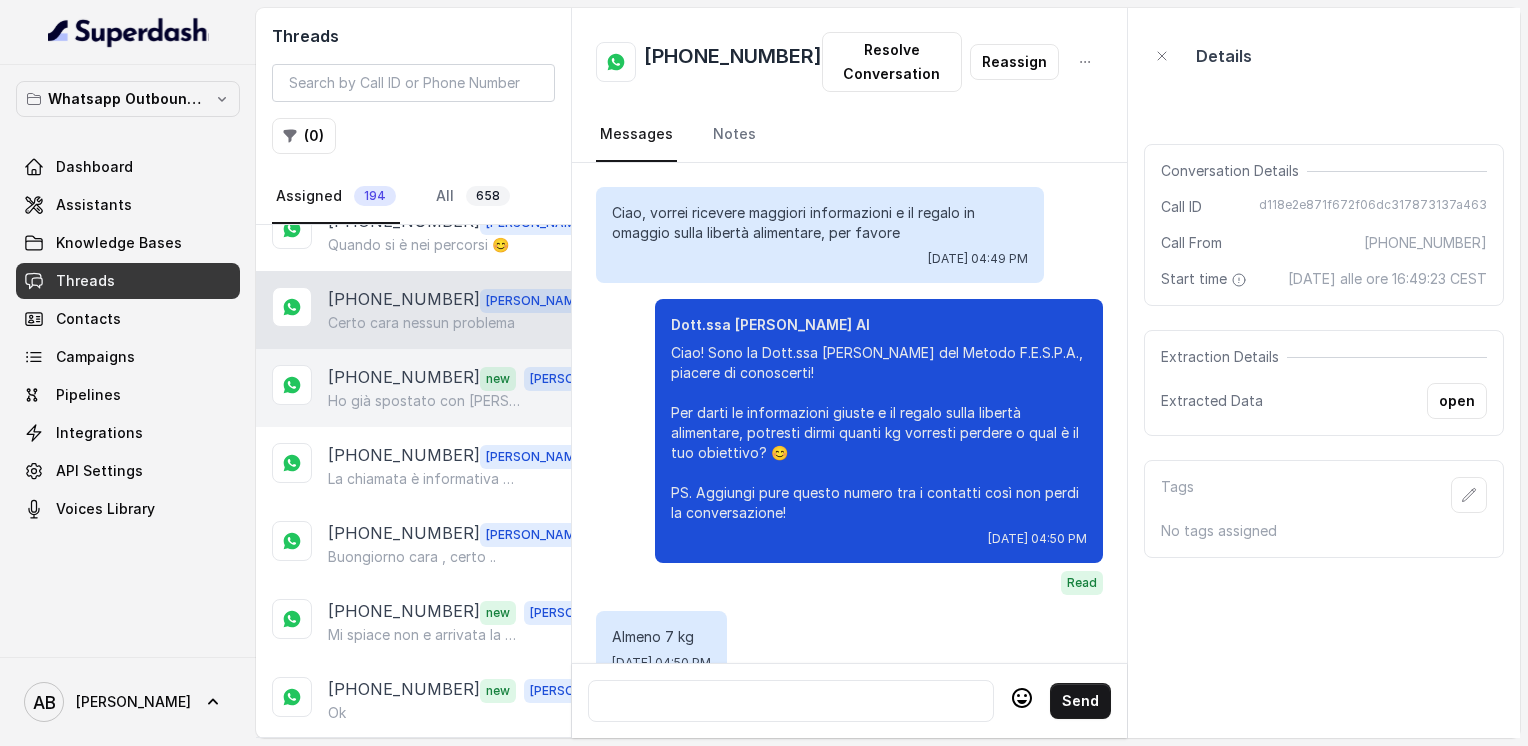 scroll, scrollTop: 2440, scrollLeft: 0, axis: vertical 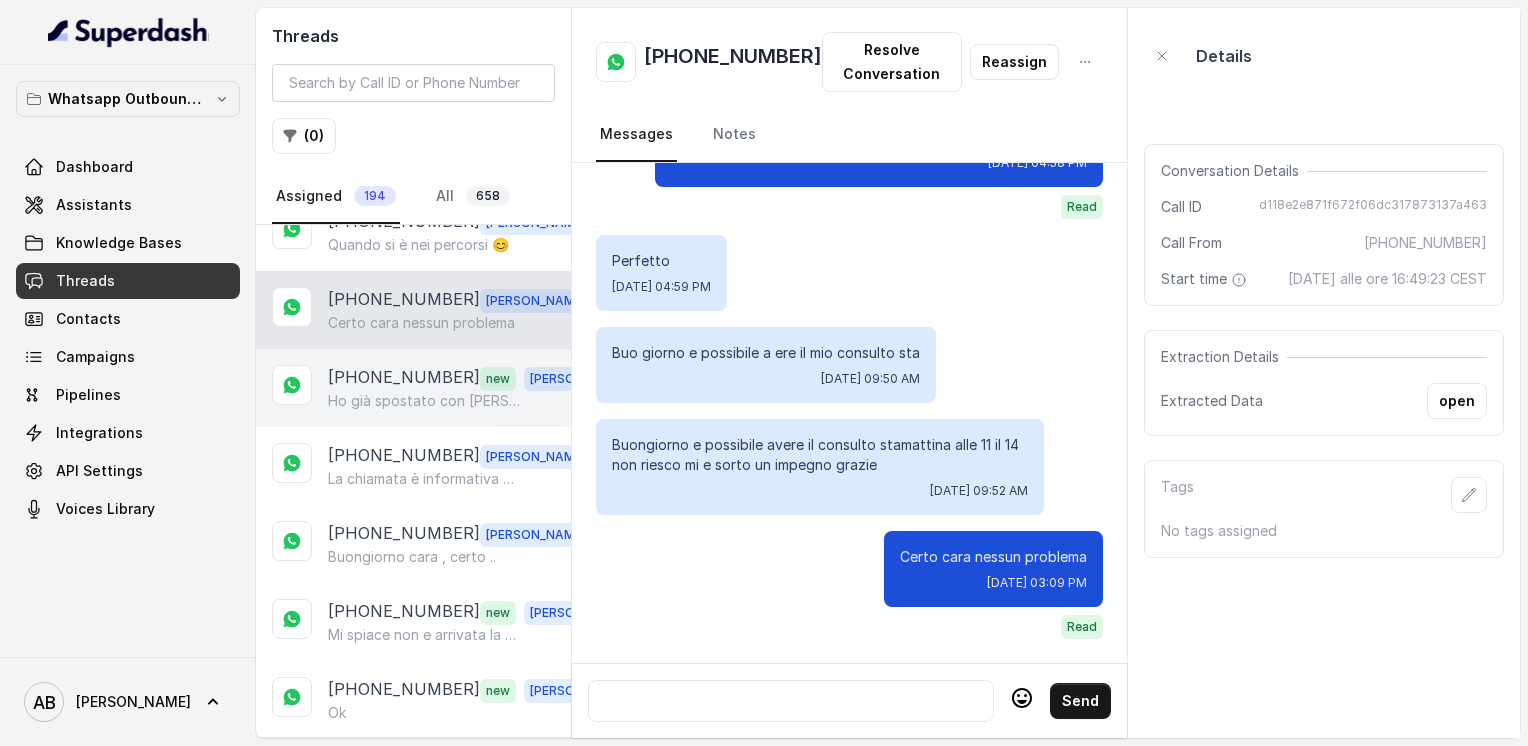 click on "[PHONE_NUMBER]" at bounding box center (404, 378) 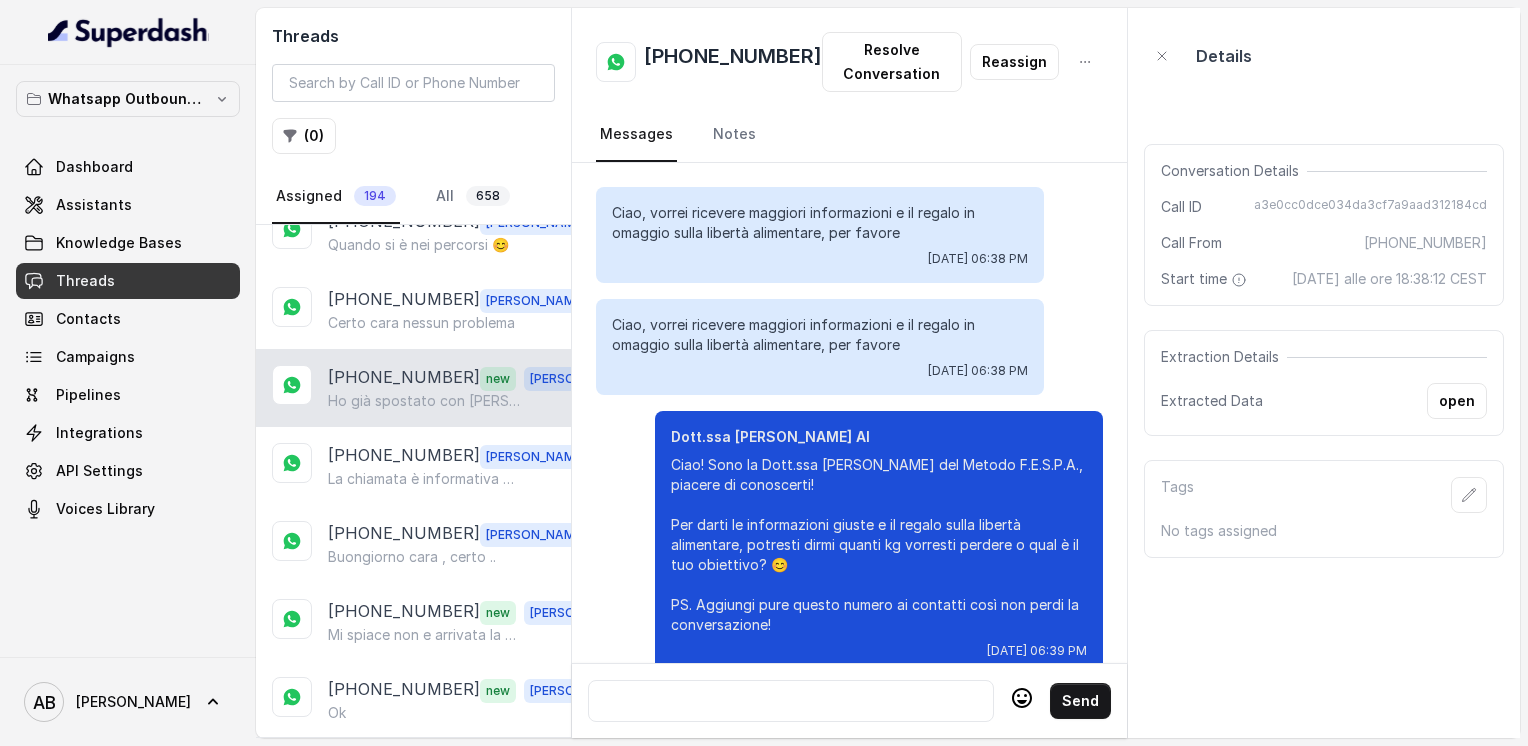 scroll, scrollTop: 3608, scrollLeft: 0, axis: vertical 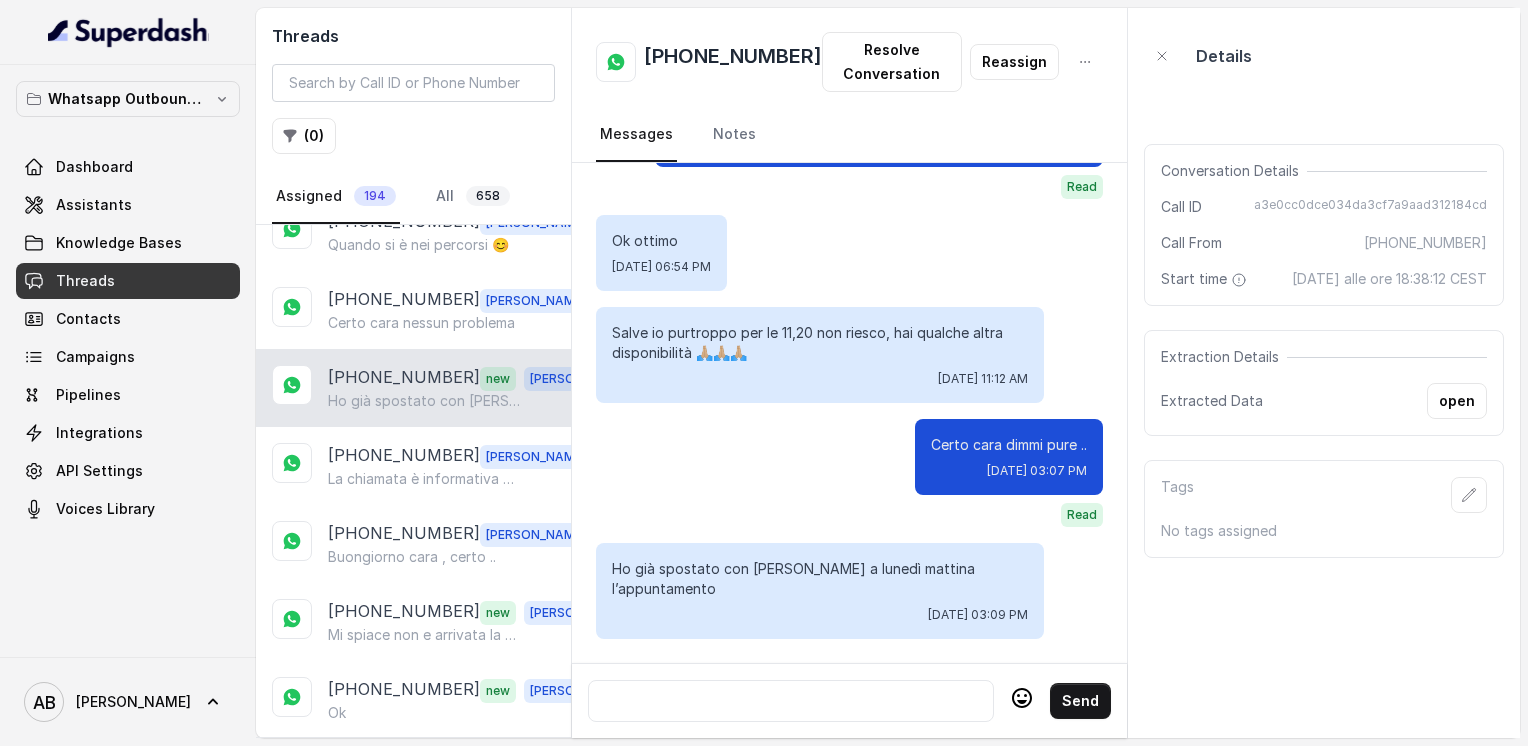 click 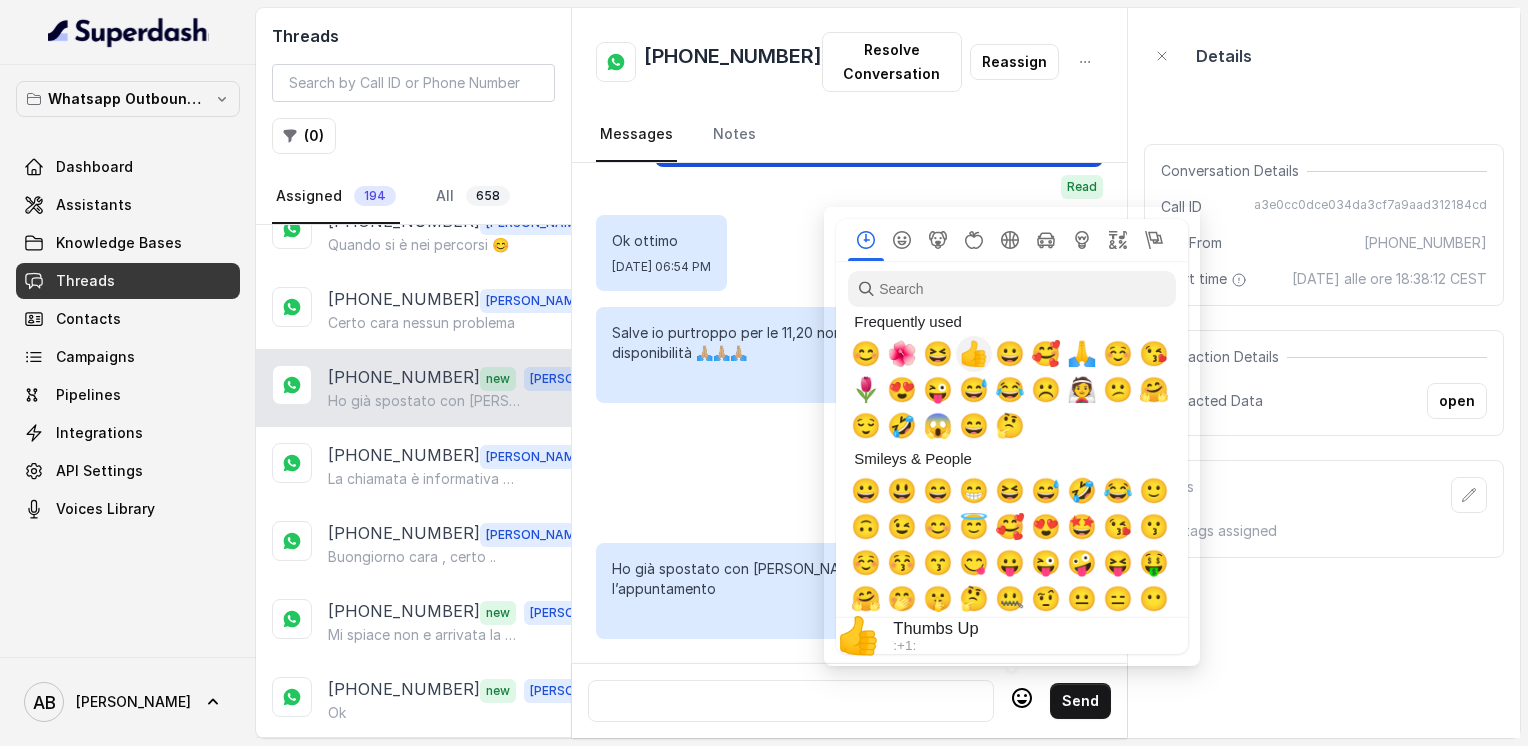 click on "👍" at bounding box center (974, 354) 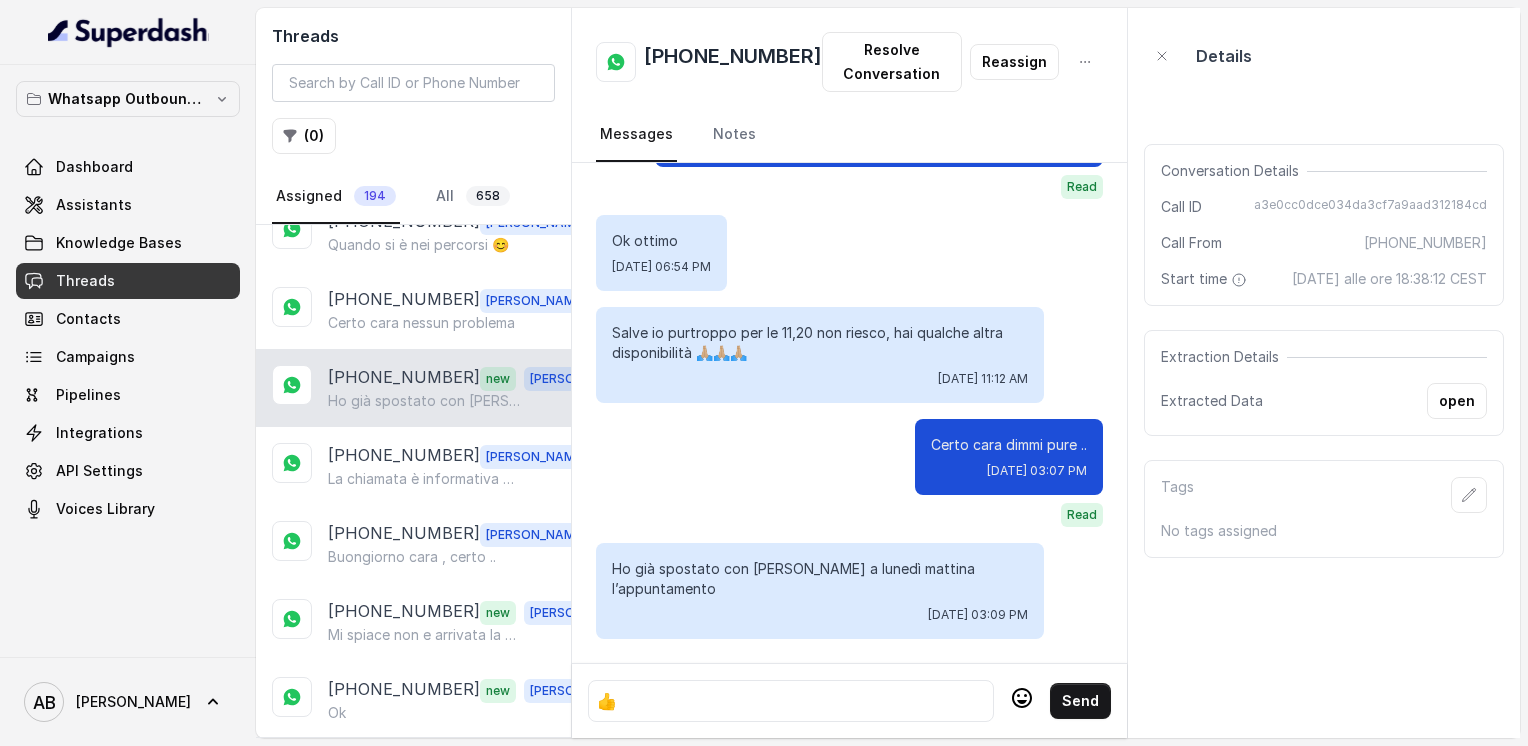 click 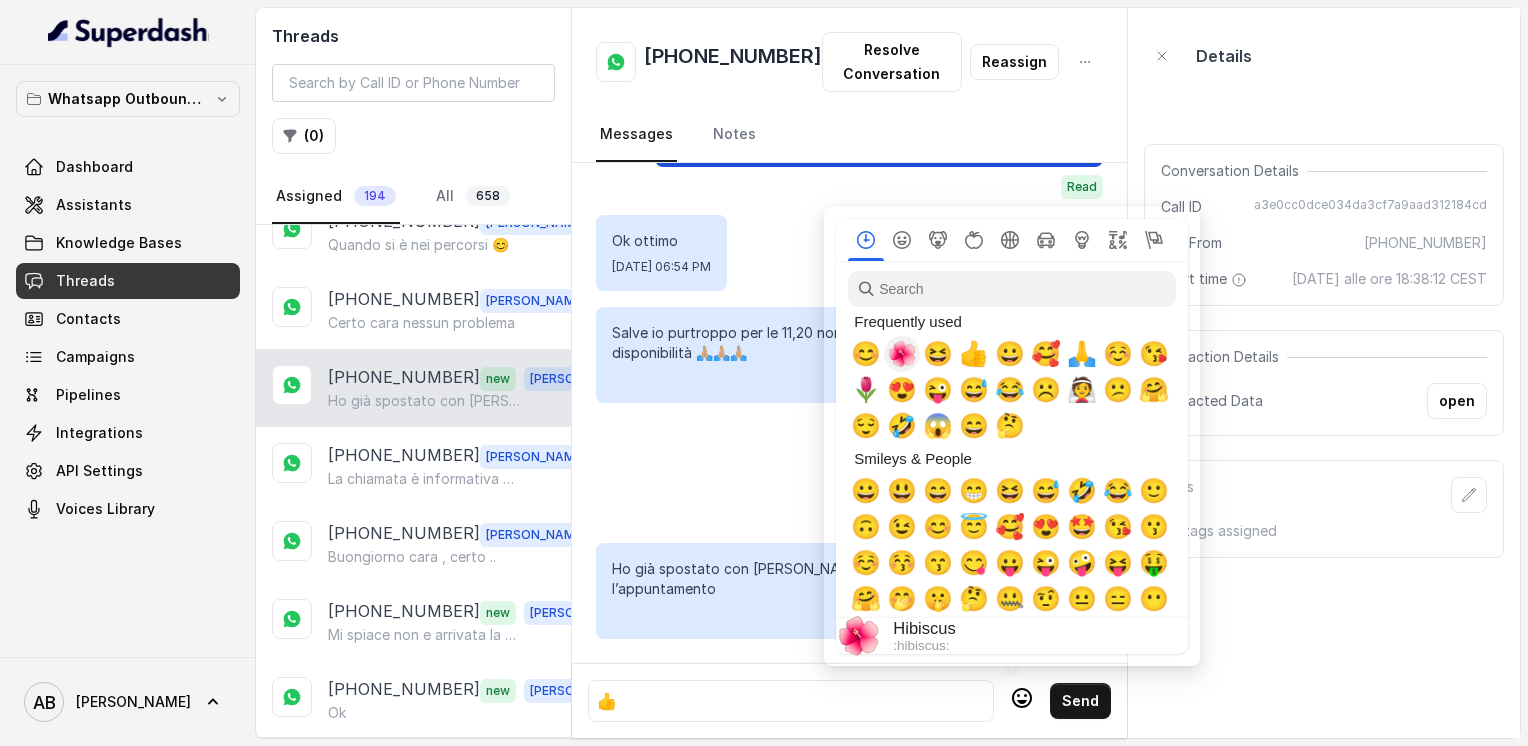 click on "🌺" at bounding box center [902, 354] 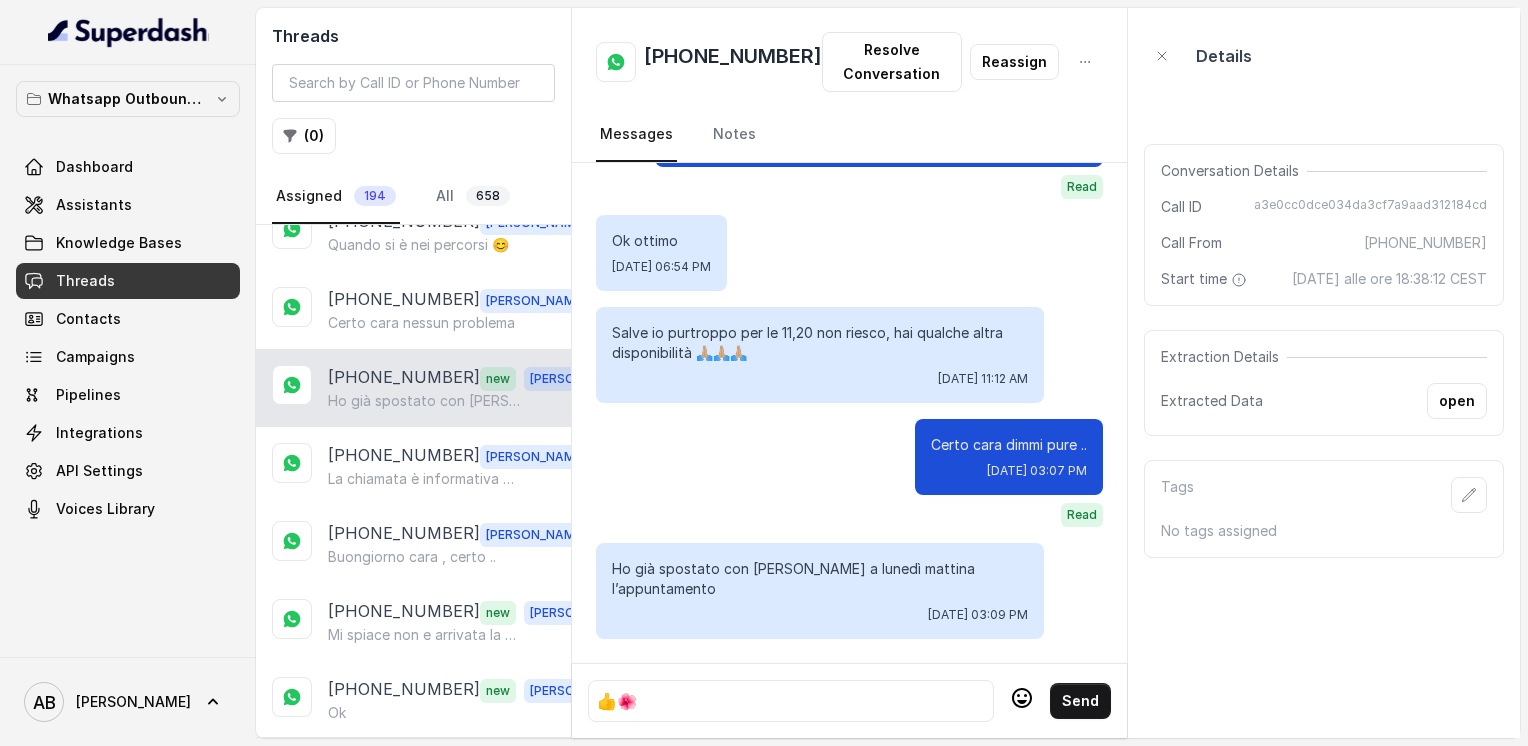 click on "👍🌺" at bounding box center (791, 701) 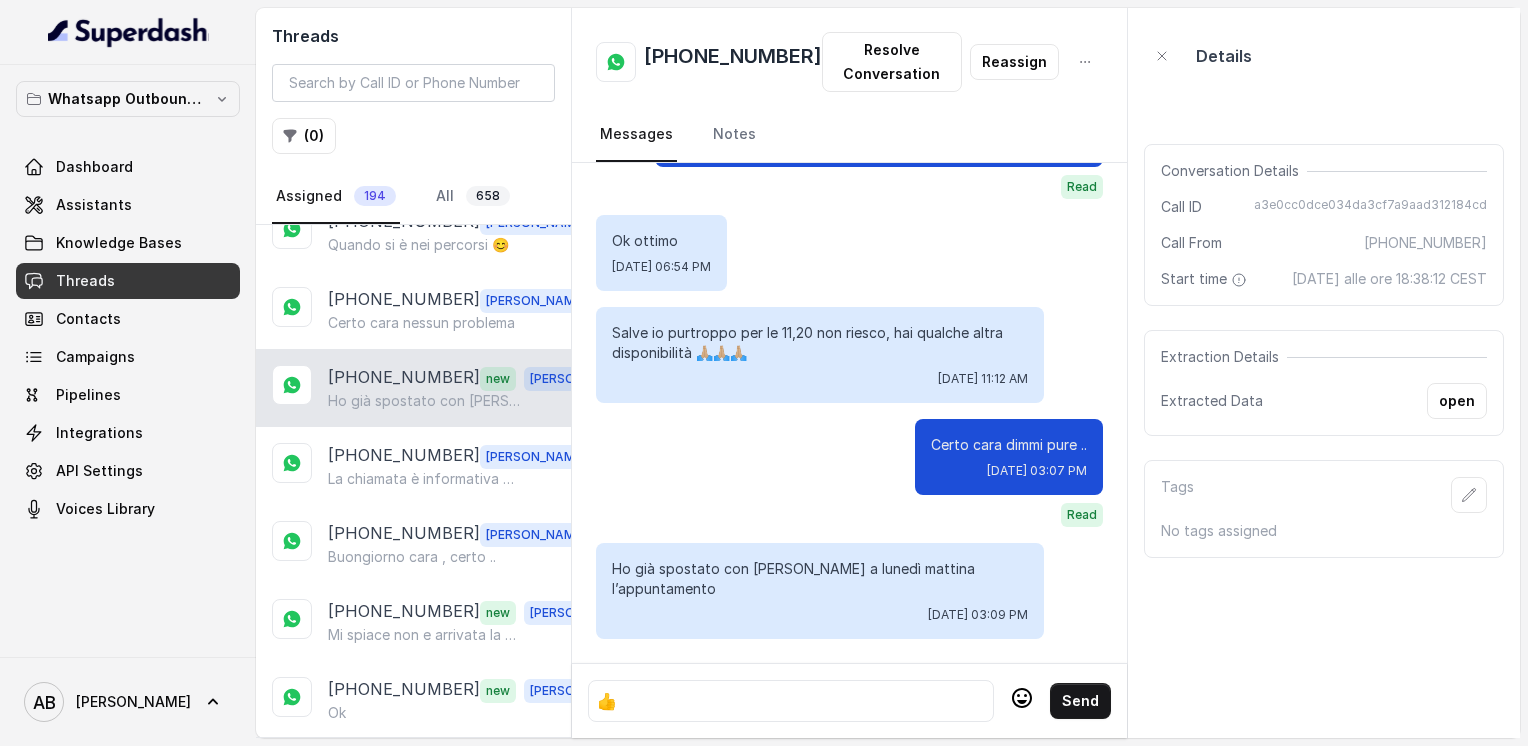 click 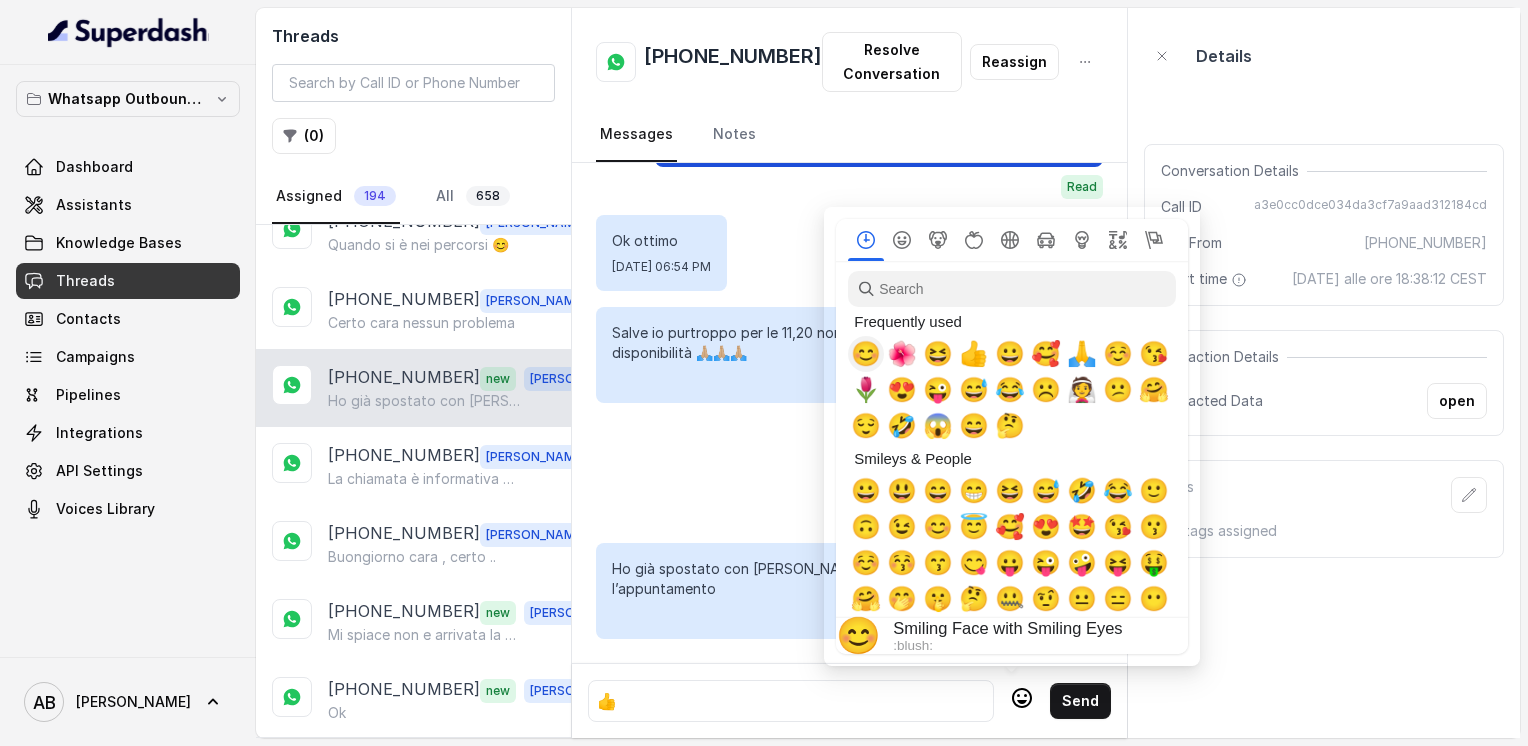 click on "😊" at bounding box center (866, 354) 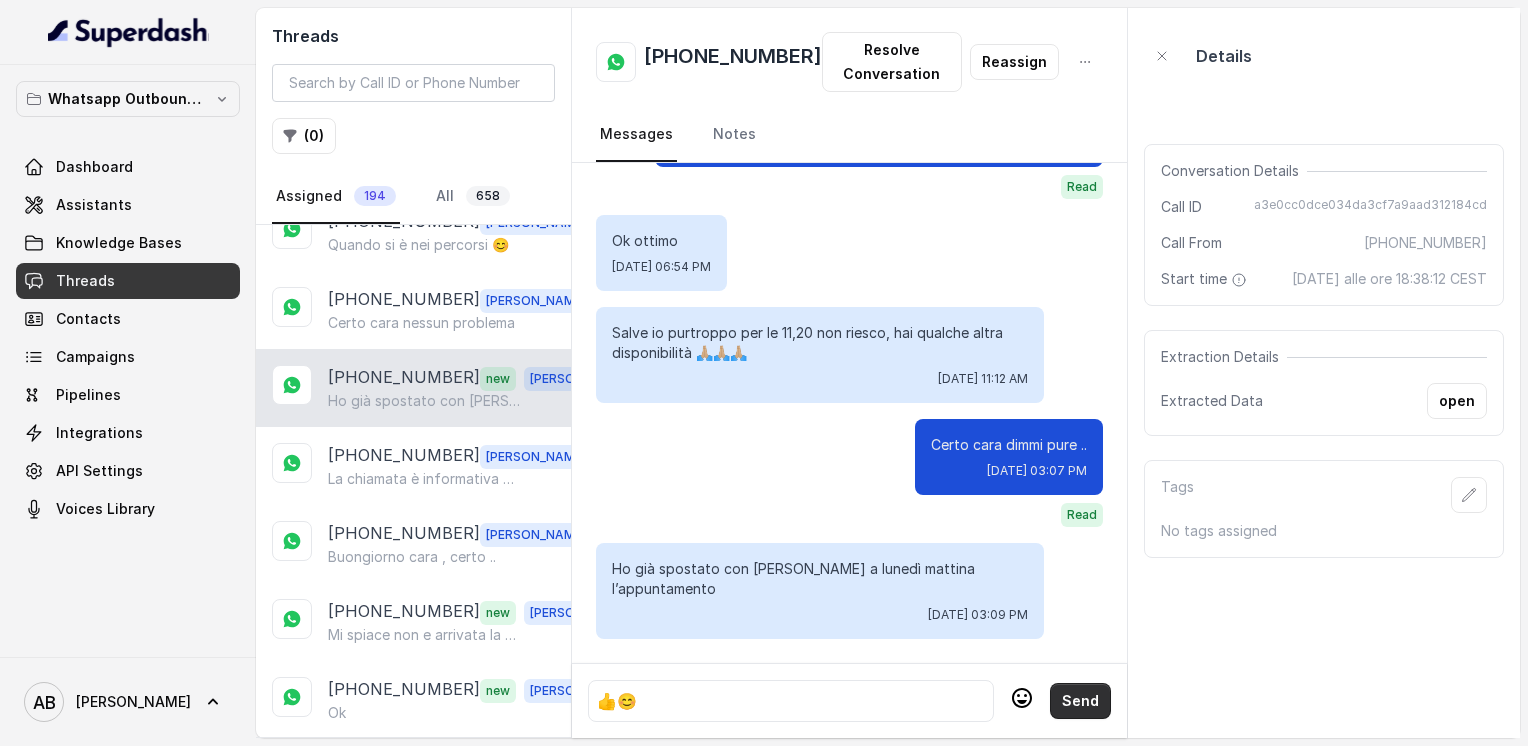 click on "Send" at bounding box center (1080, 701) 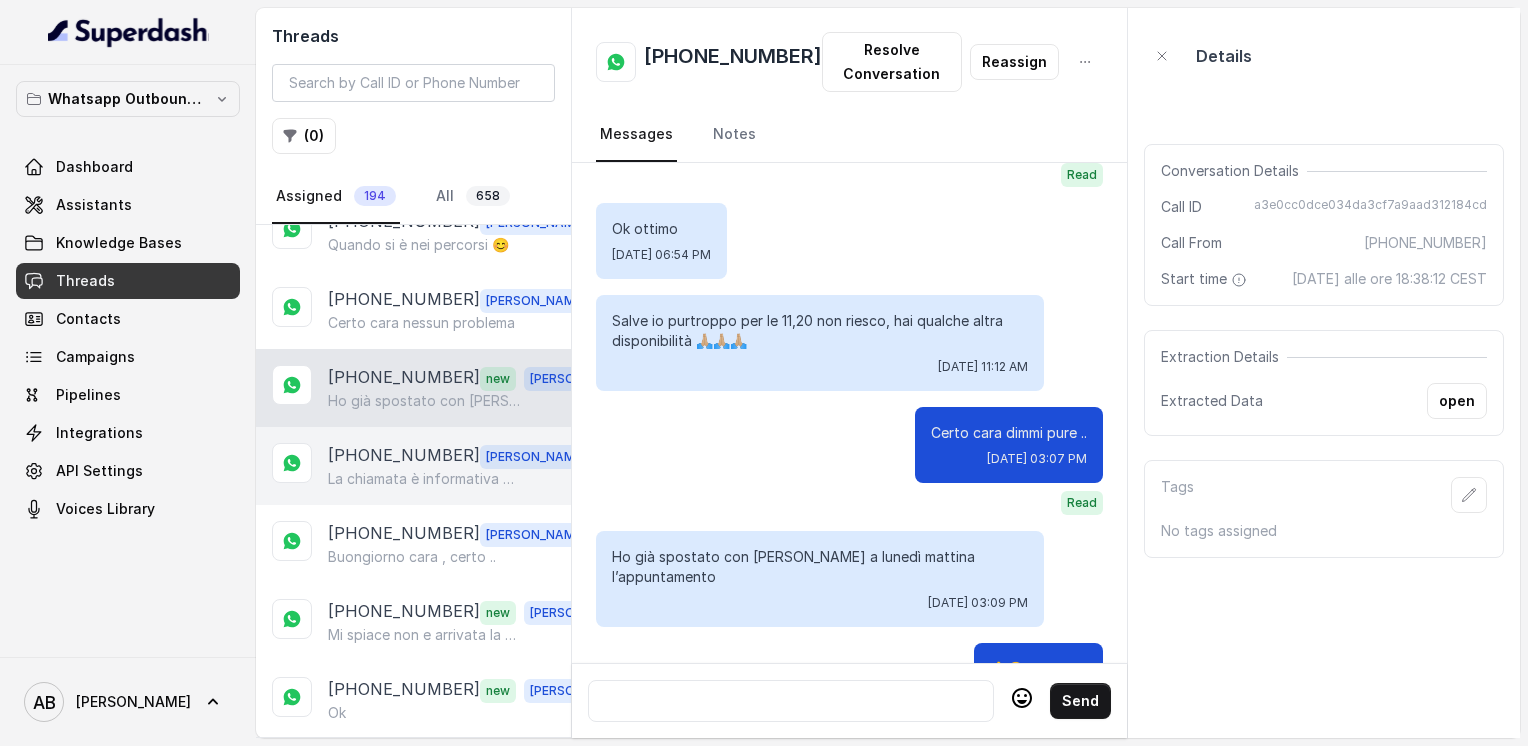 click on "La chiamata è informativa e senza impegno e anche la consulenza dove a differenza della chiamata viene analizzata la sua situazione e strutturato il percorso ideale alle sue esigenze .." at bounding box center (424, 479) 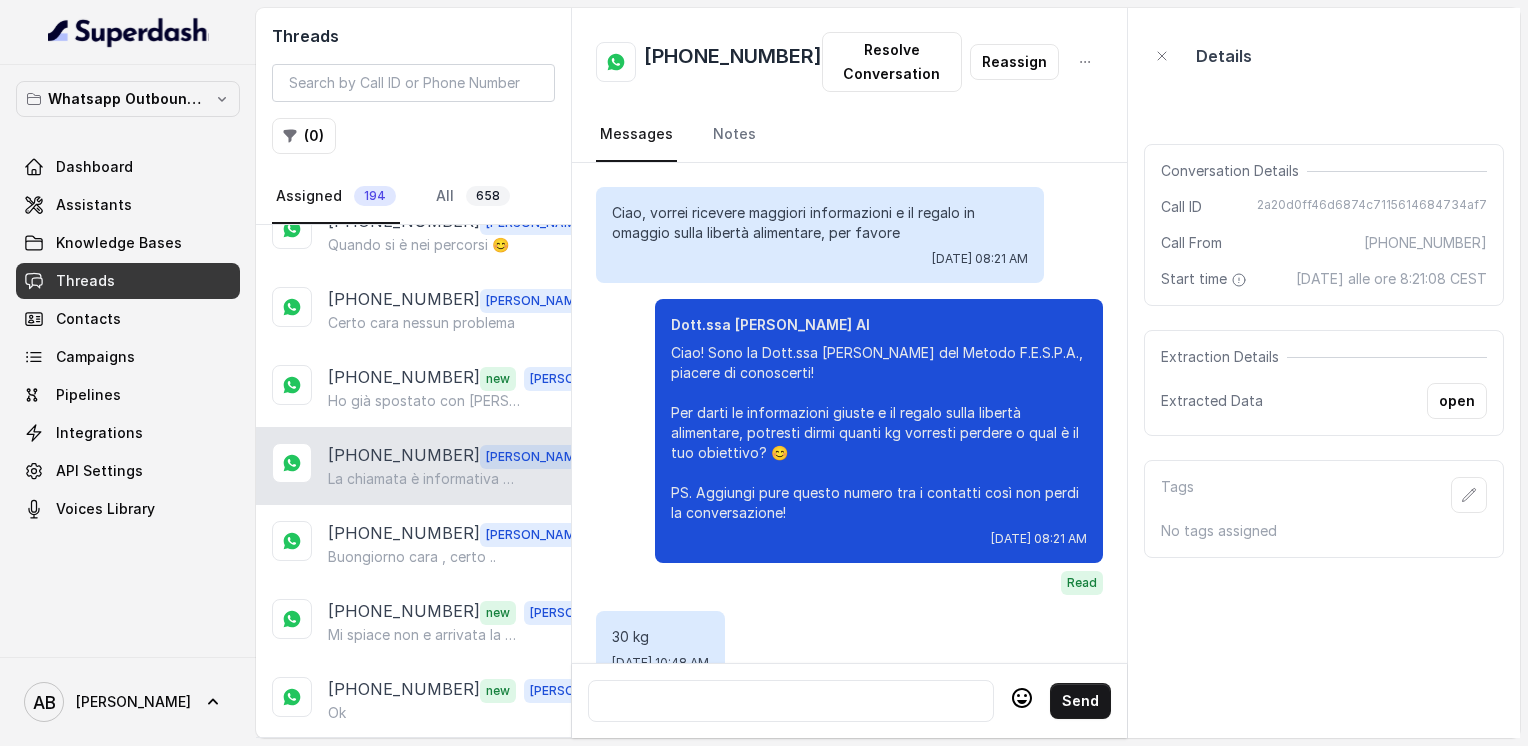 scroll, scrollTop: 3196, scrollLeft: 0, axis: vertical 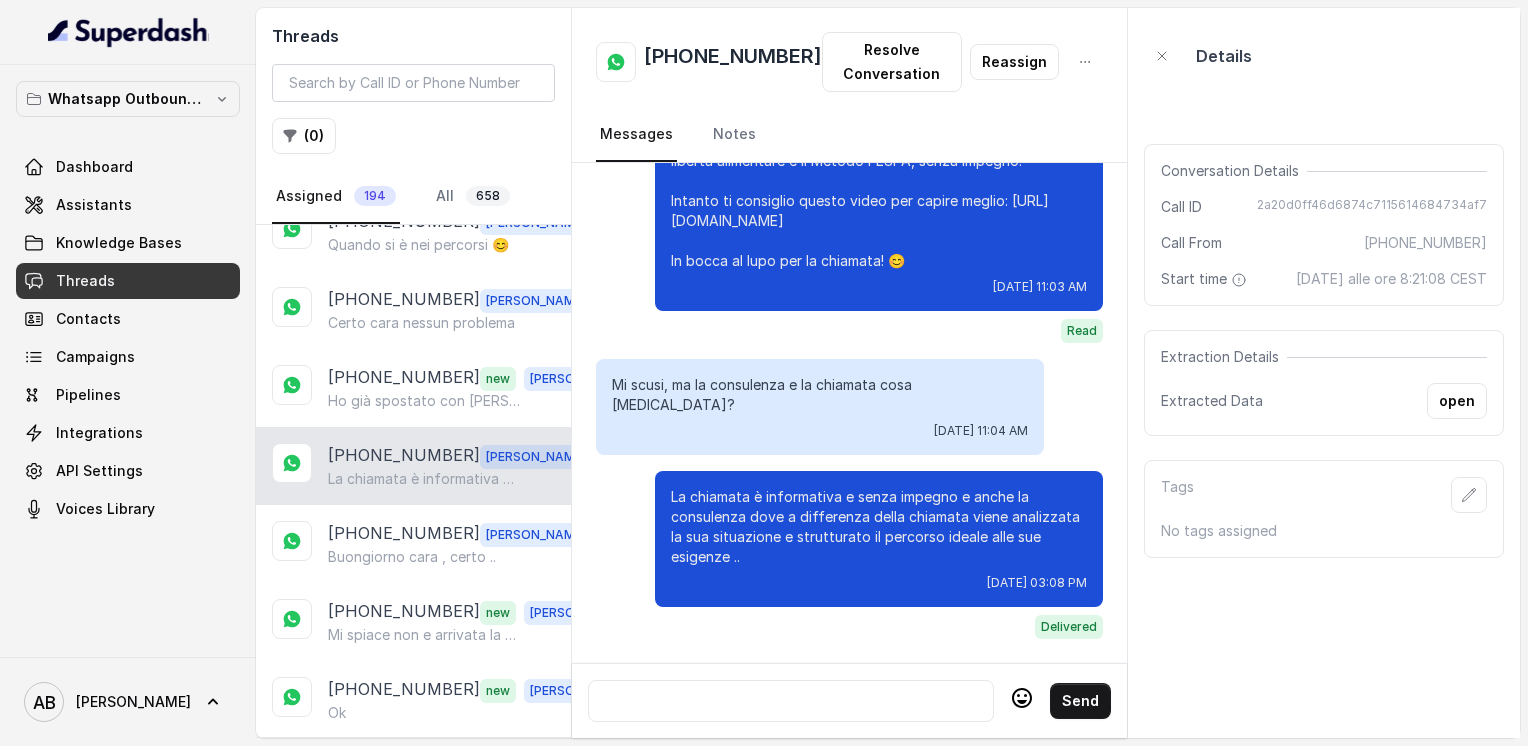 click at bounding box center [791, 701] 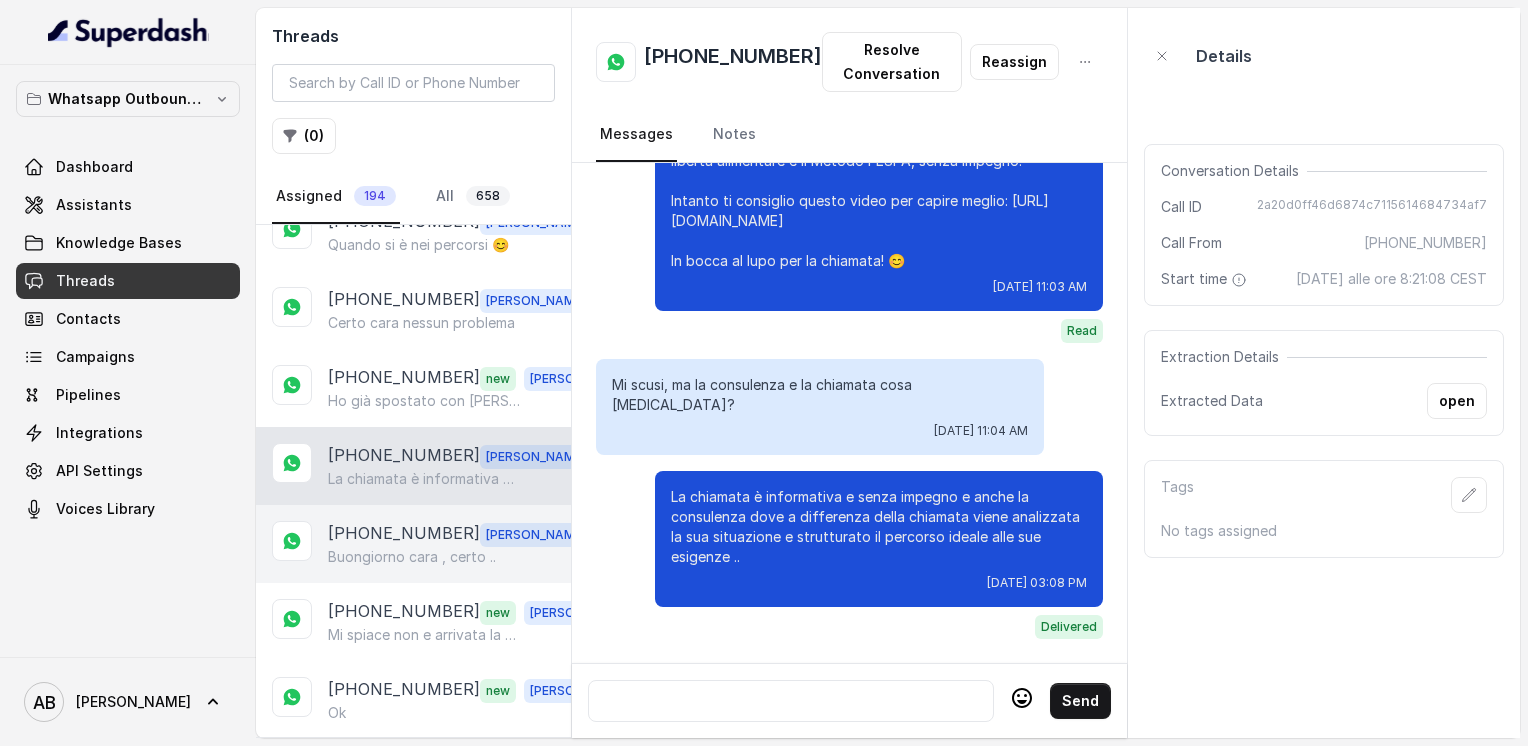 click on "[PHONE_NUMBER]" at bounding box center (404, 534) 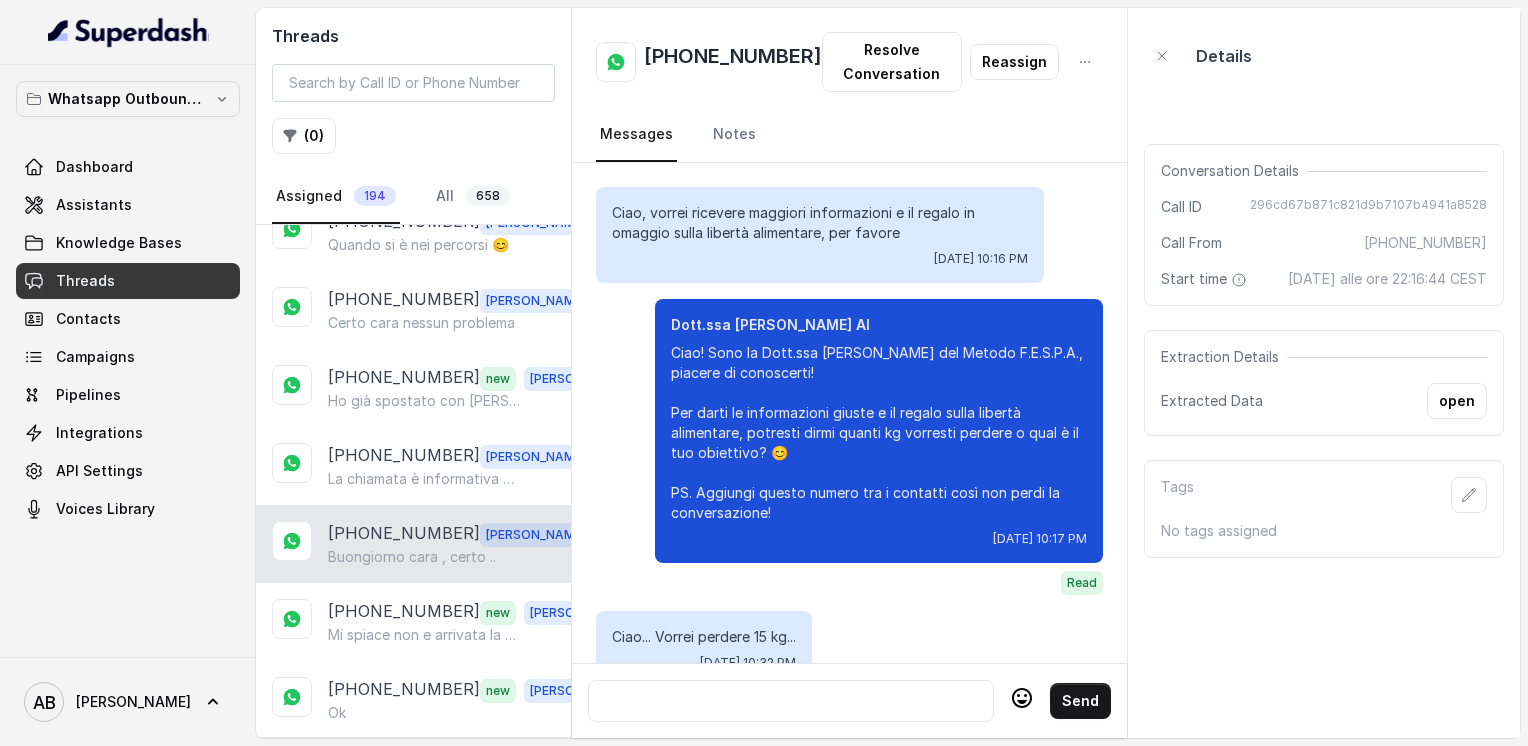 scroll, scrollTop: 1640, scrollLeft: 0, axis: vertical 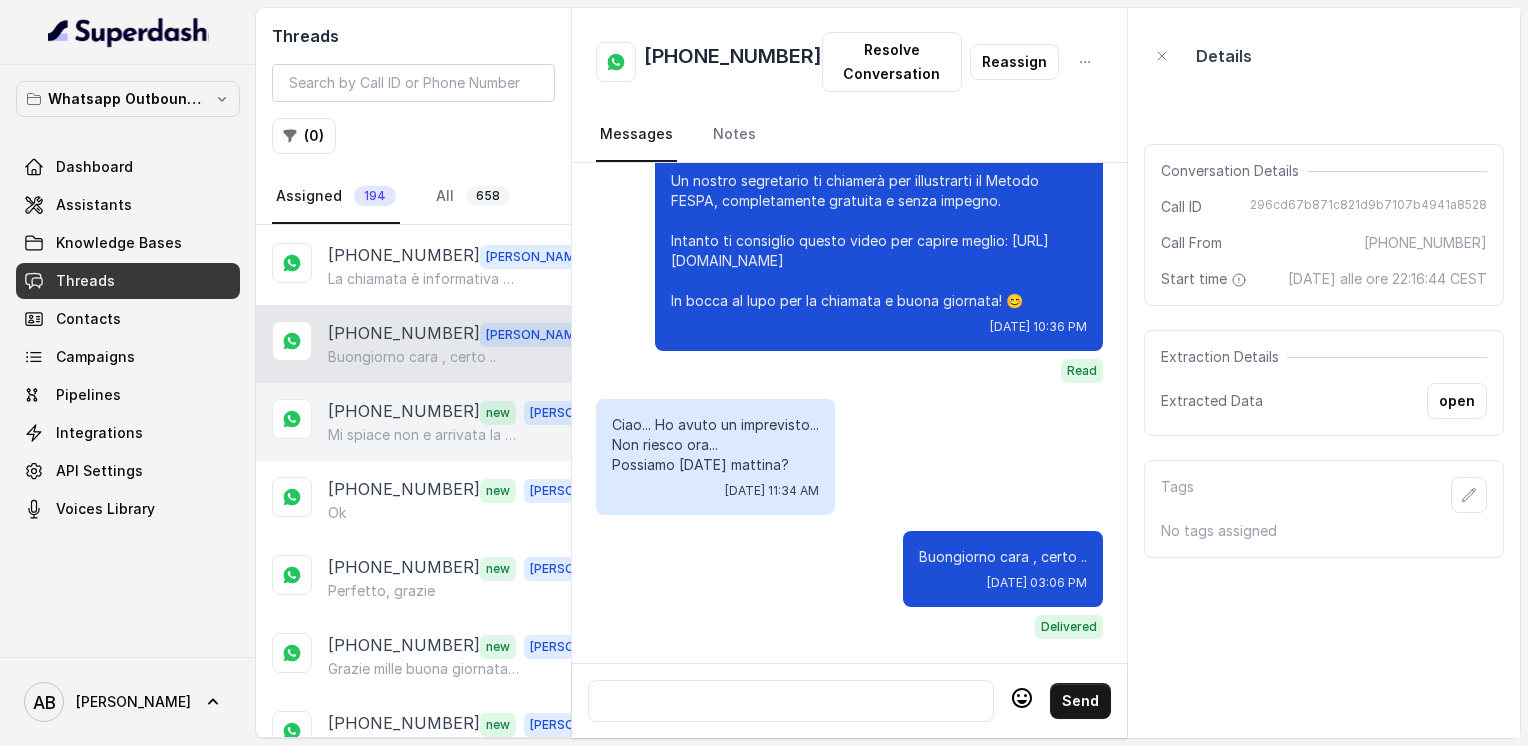 click on "[PHONE_NUMBER]" at bounding box center [404, 412] 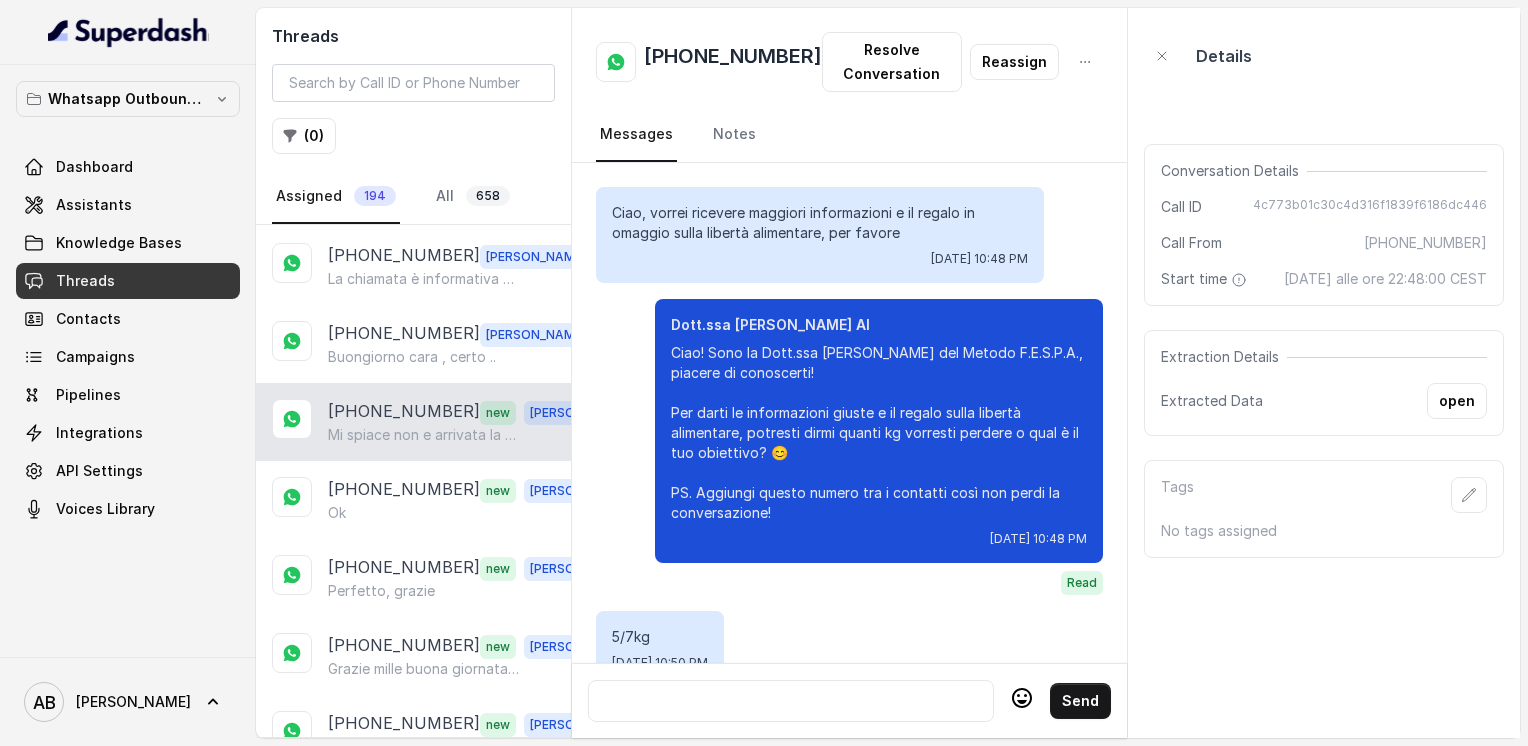 scroll, scrollTop: 2964, scrollLeft: 0, axis: vertical 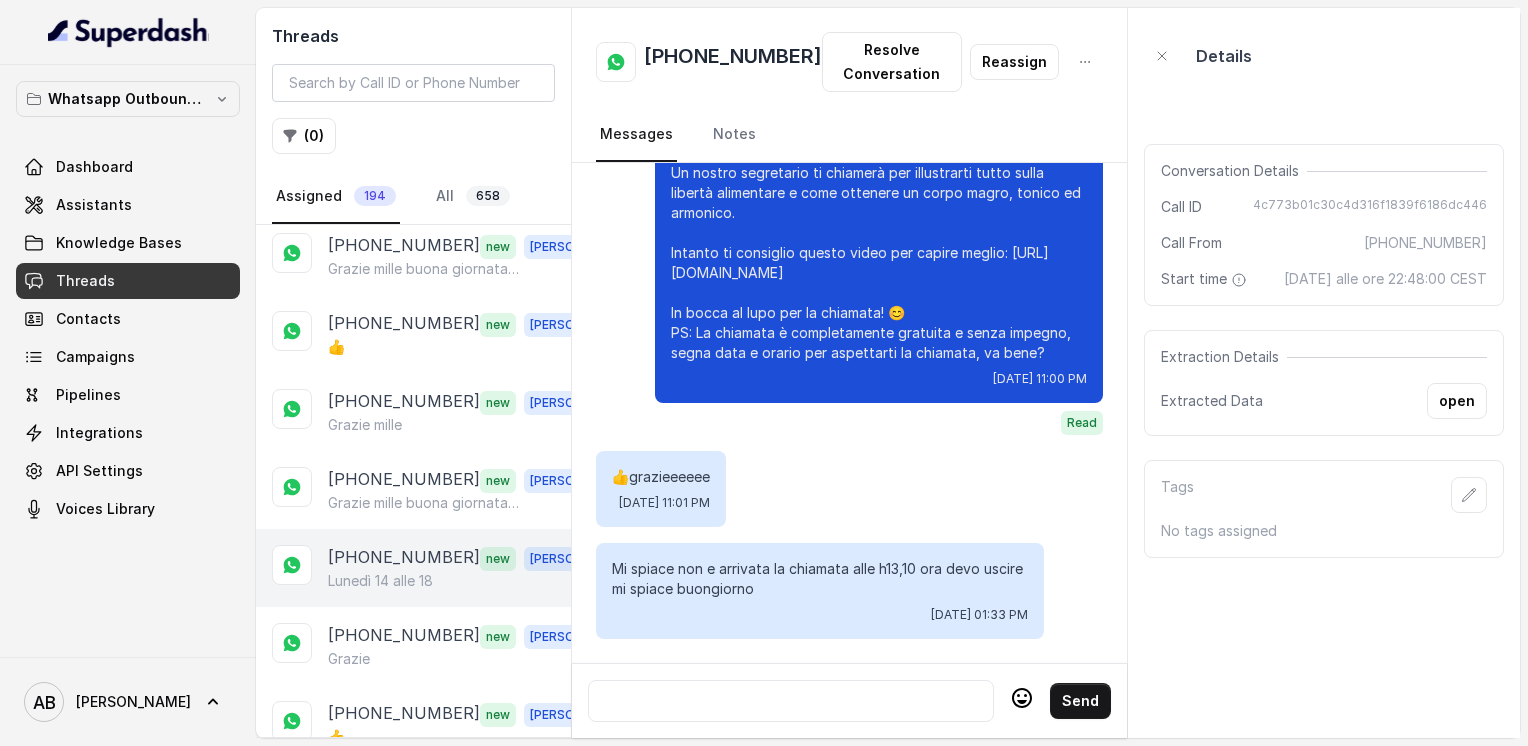click on "[PHONE_NUMBER]" at bounding box center (404, 558) 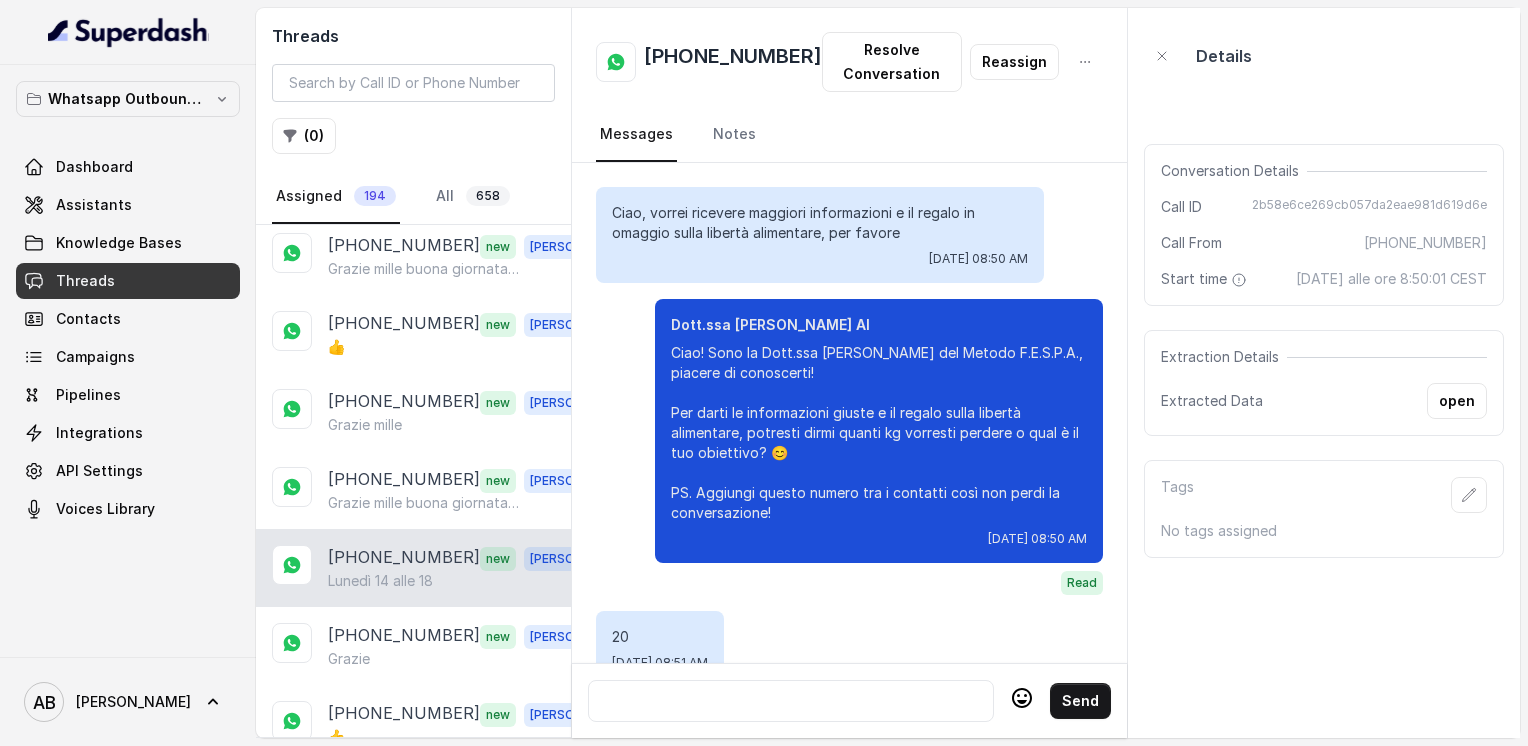 scroll, scrollTop: 2060, scrollLeft: 0, axis: vertical 